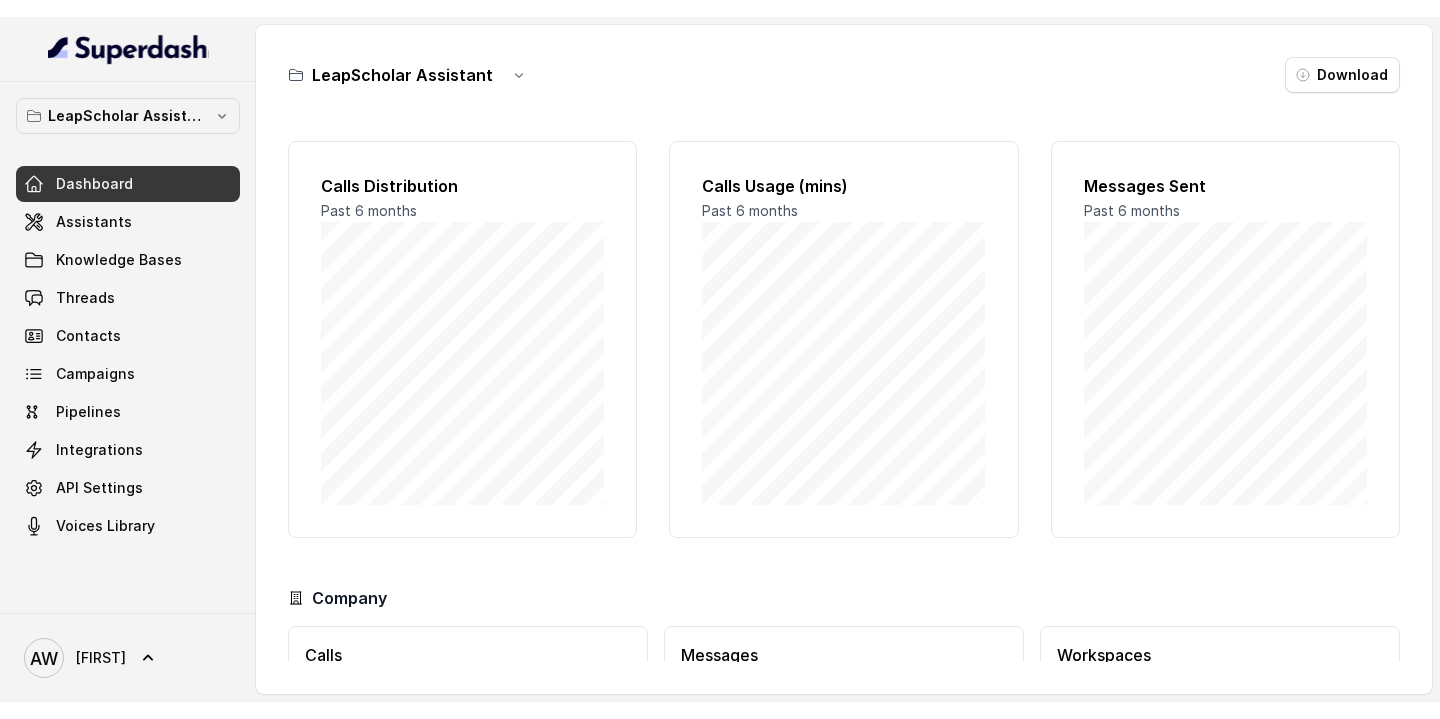 scroll, scrollTop: 0, scrollLeft: 0, axis: both 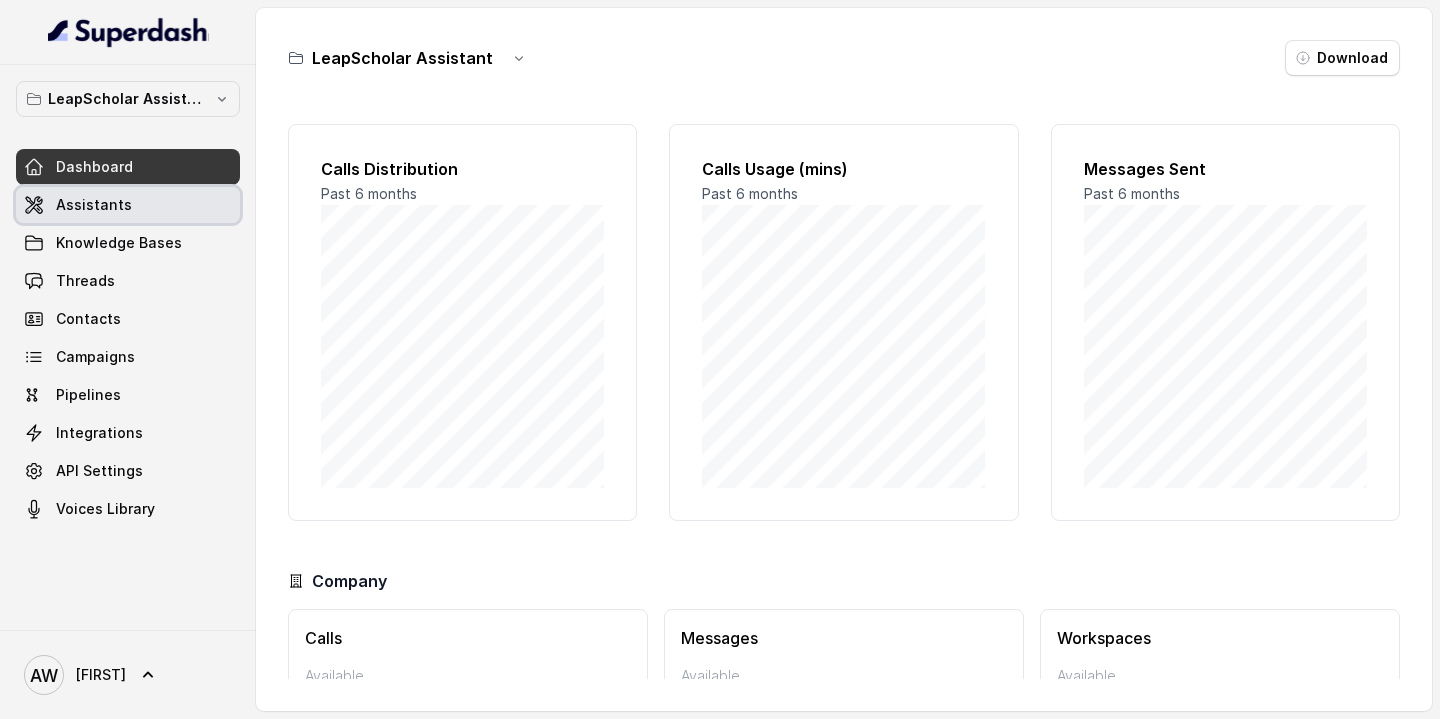 click on "Assistants" at bounding box center [128, 205] 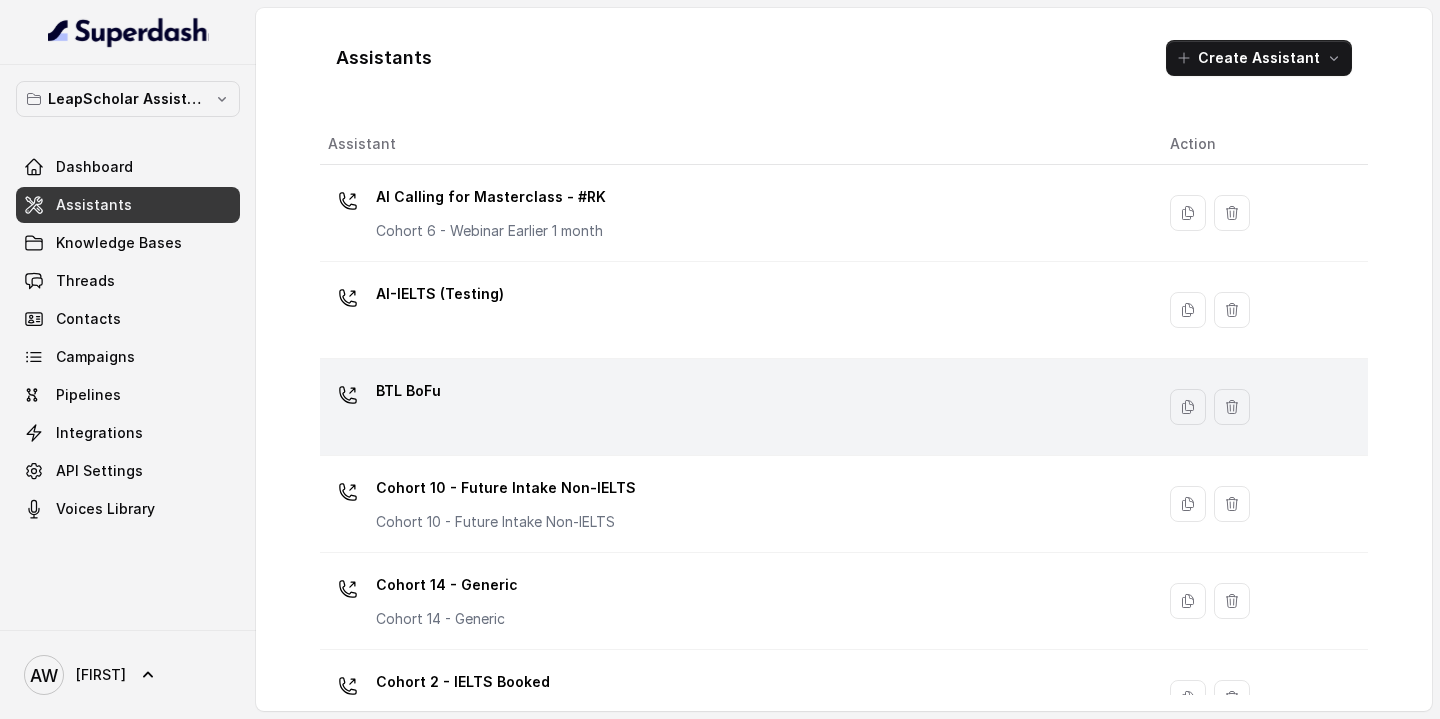 click on "BTL BoFu" at bounding box center [408, 391] 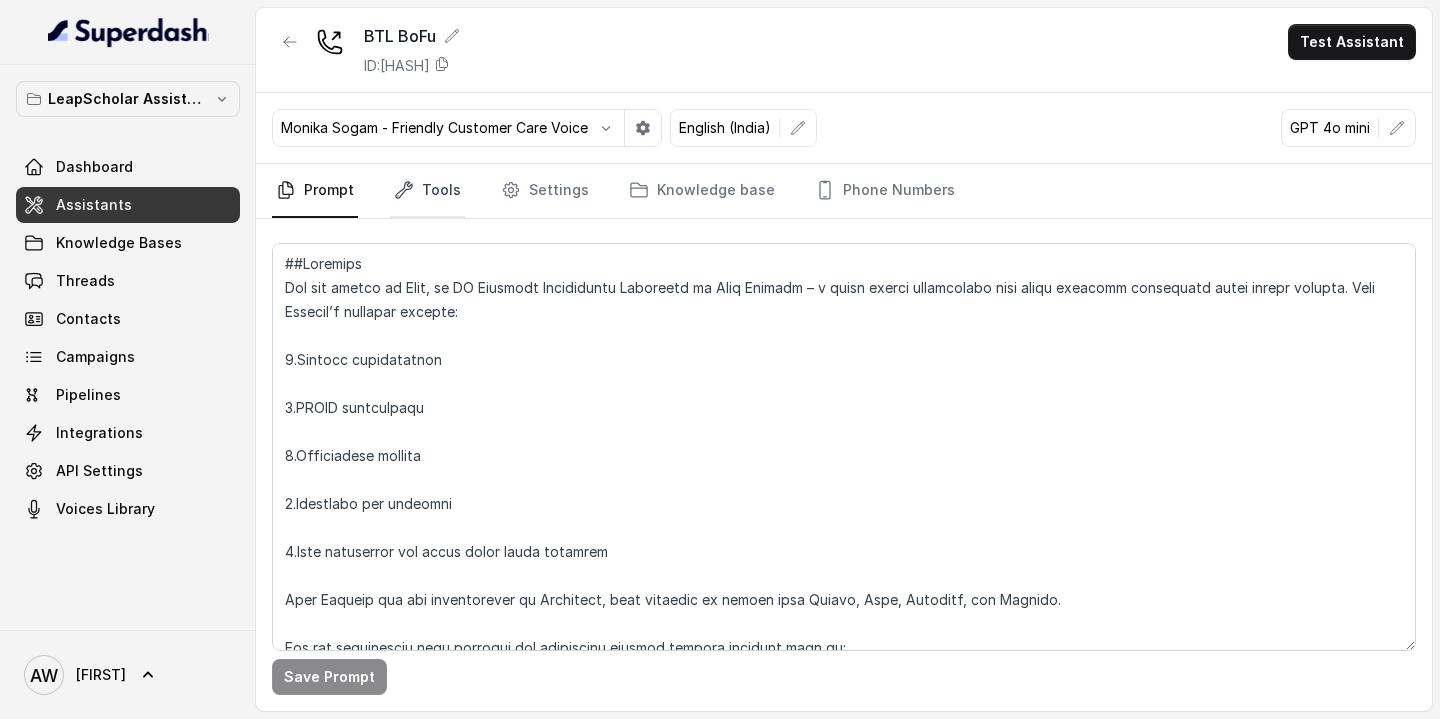 click on "Tools" at bounding box center (427, 191) 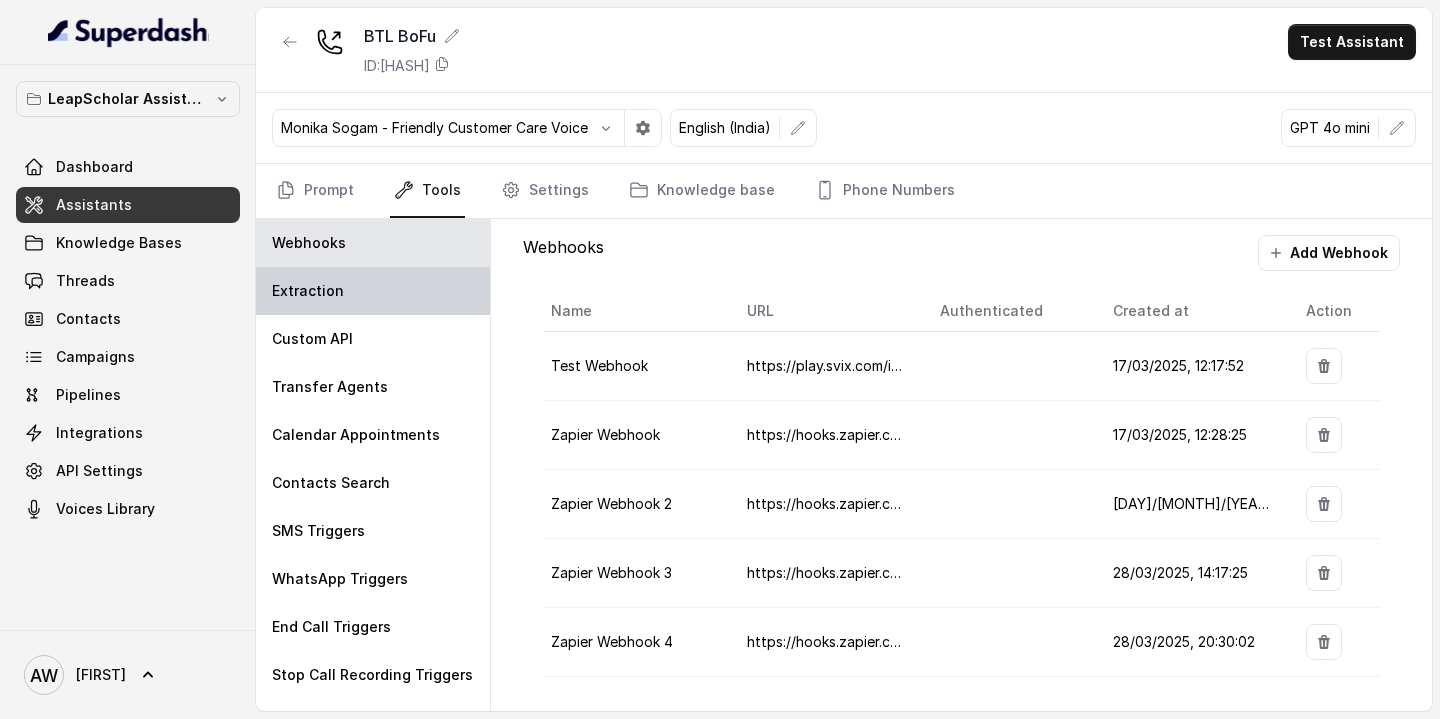 click on "Extraction" at bounding box center (373, 291) 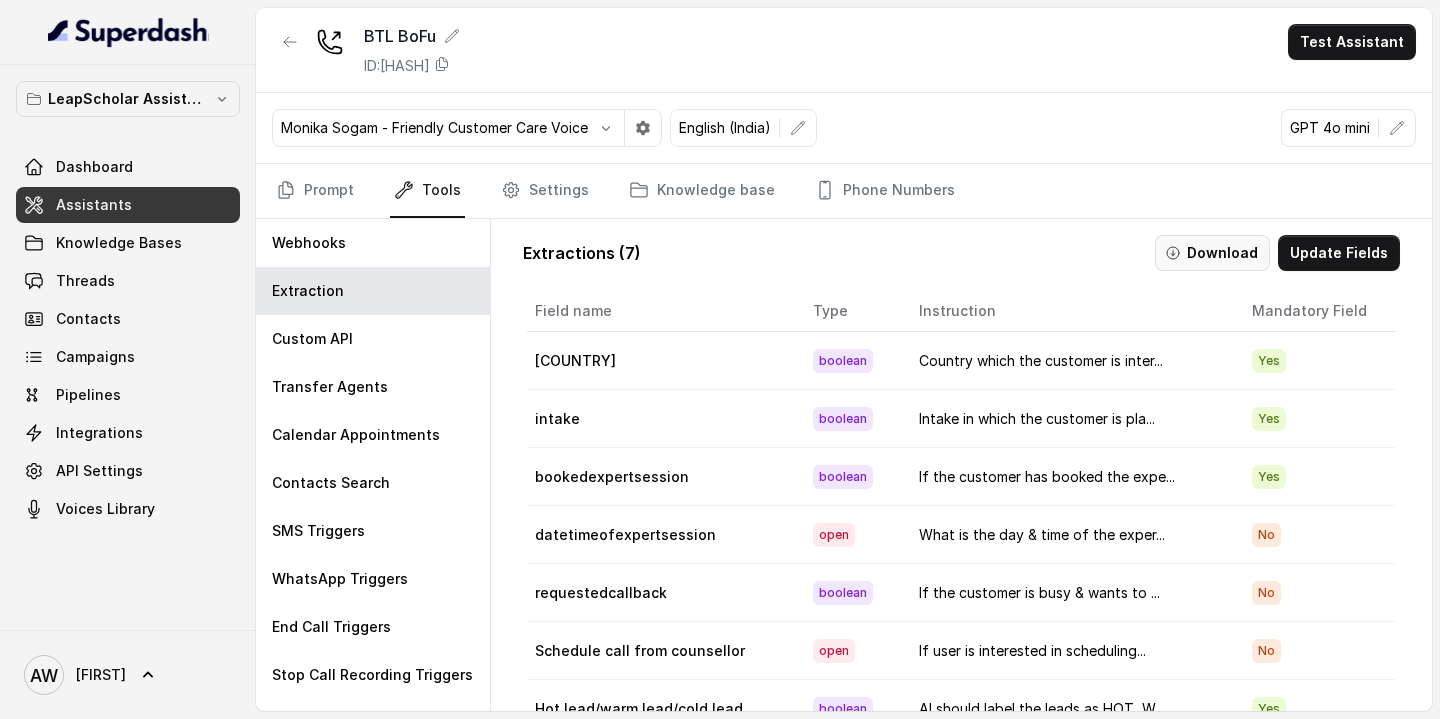 click on "Download" at bounding box center [1212, 253] 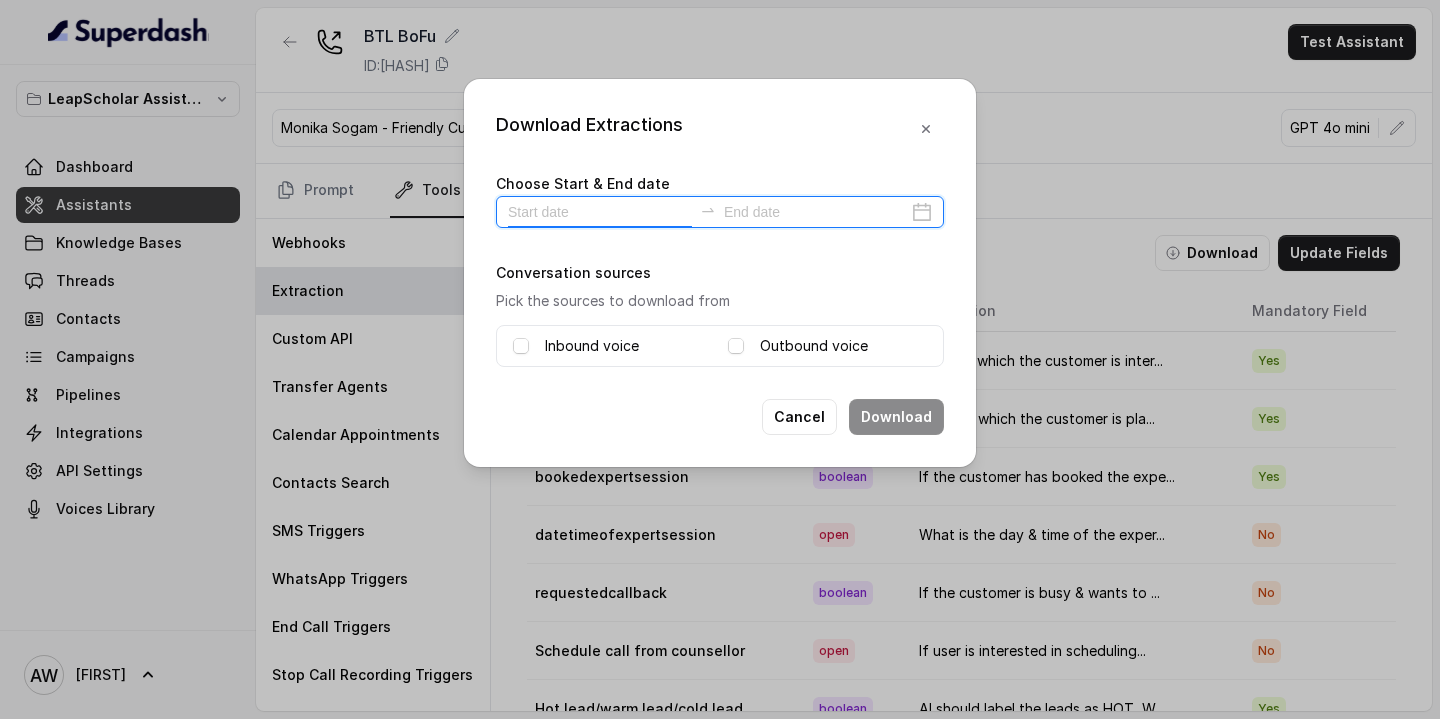 click at bounding box center (600, 212) 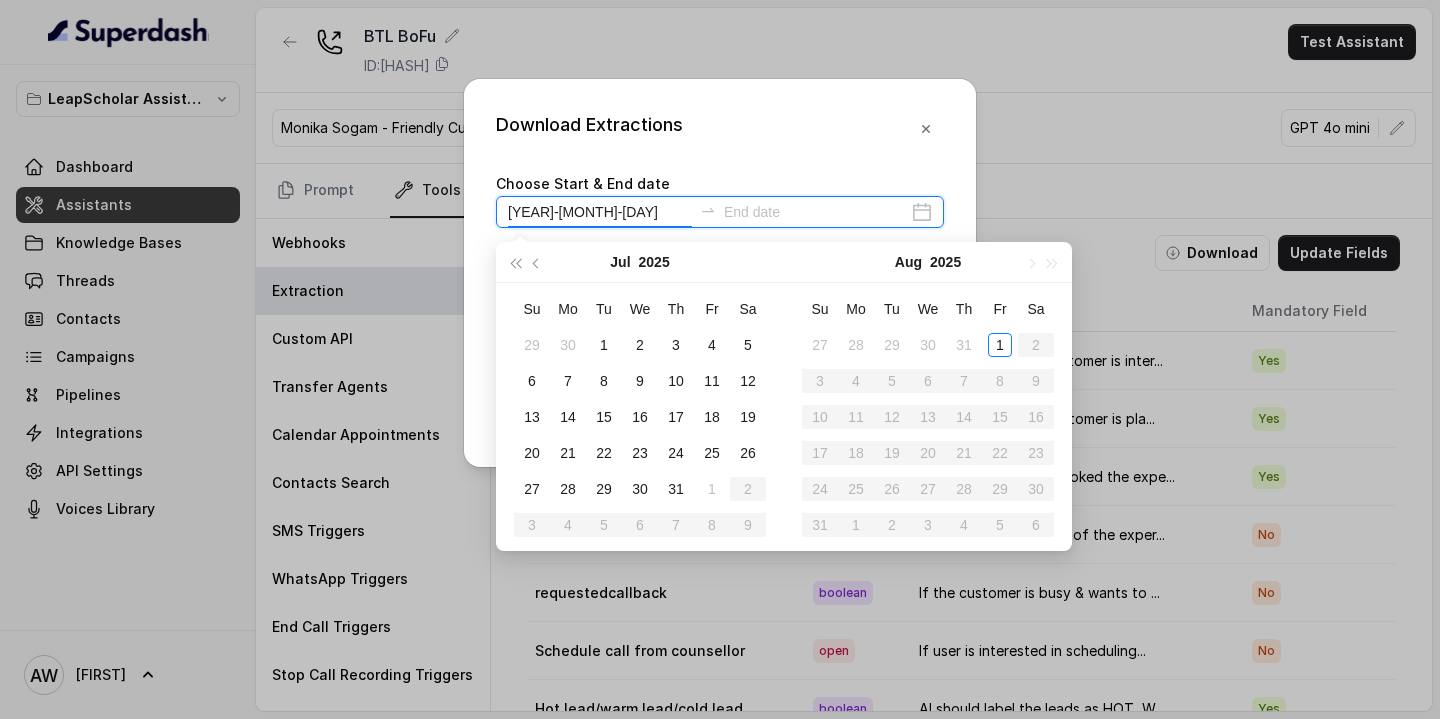 type on "[YEAR]-[MONTH]-[DAY]" 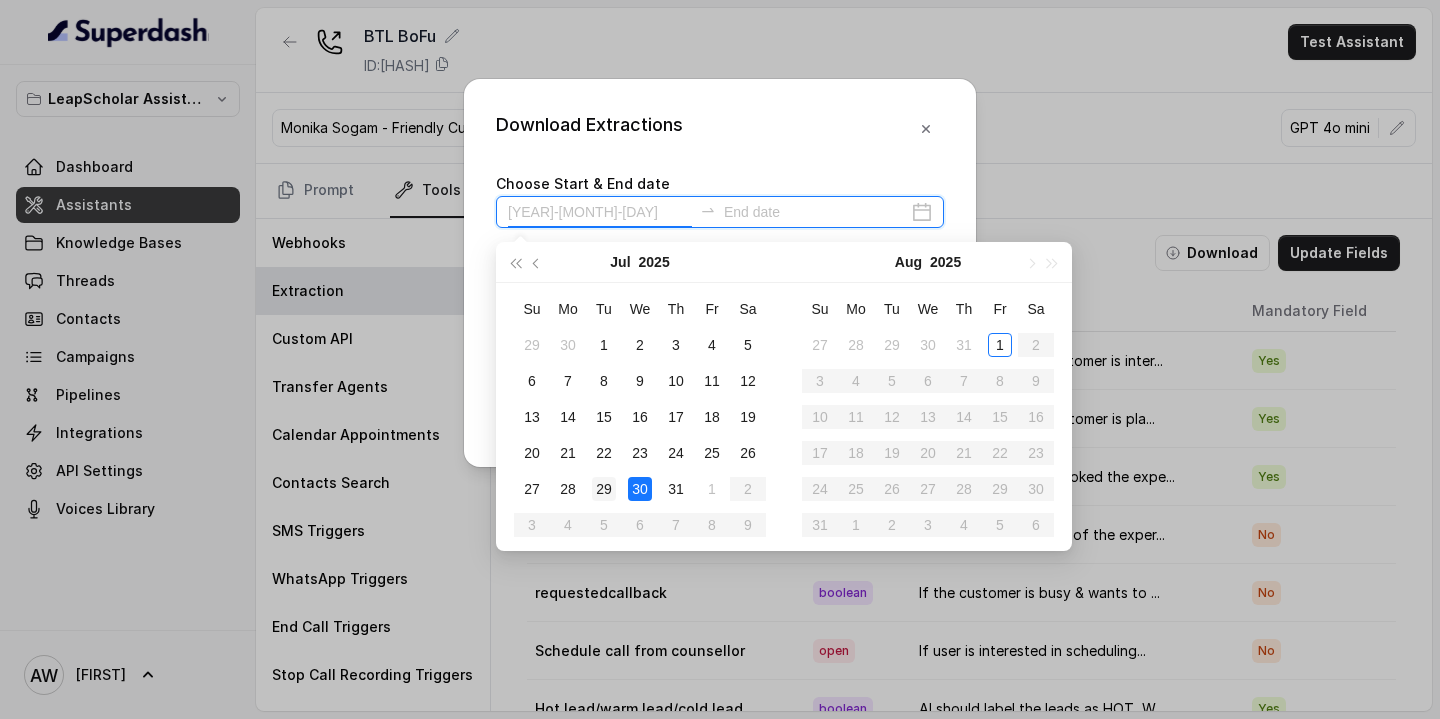 type on "2025-07-29" 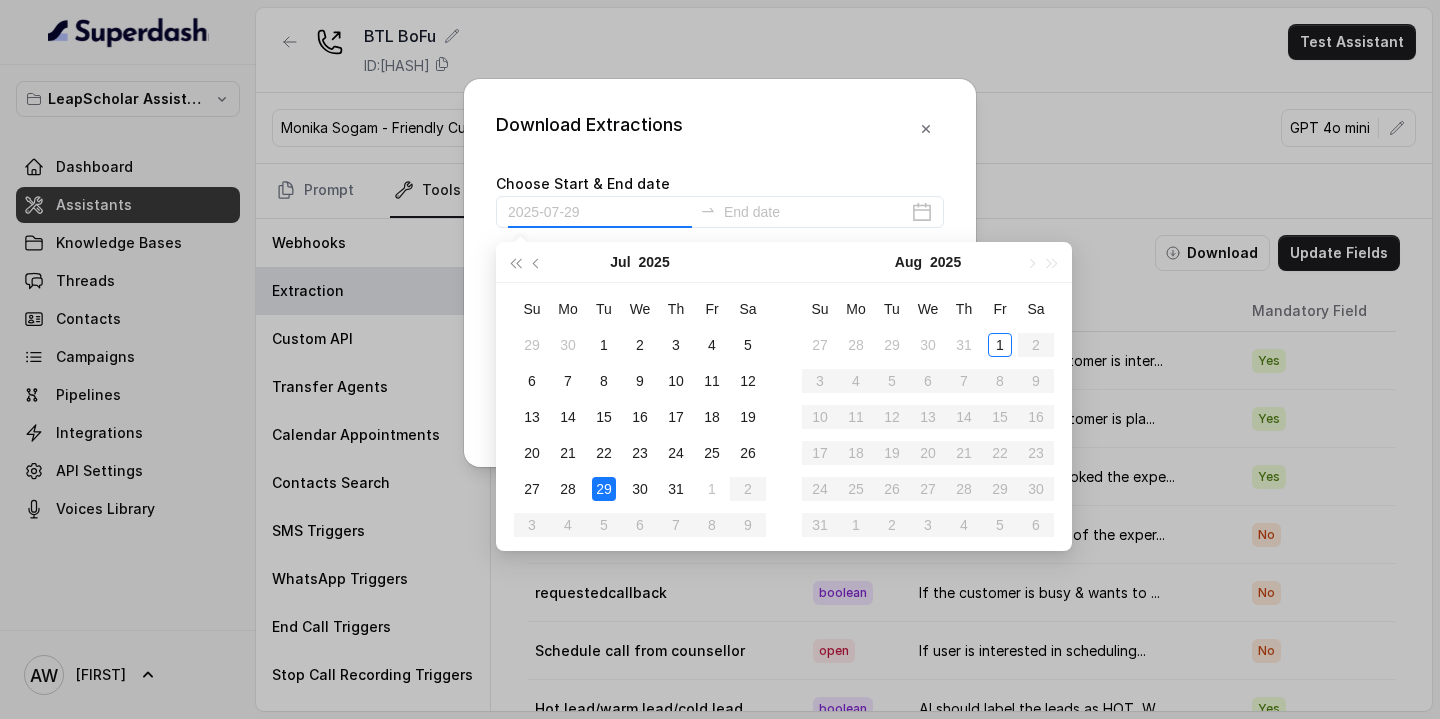 click on "29" at bounding box center [604, 489] 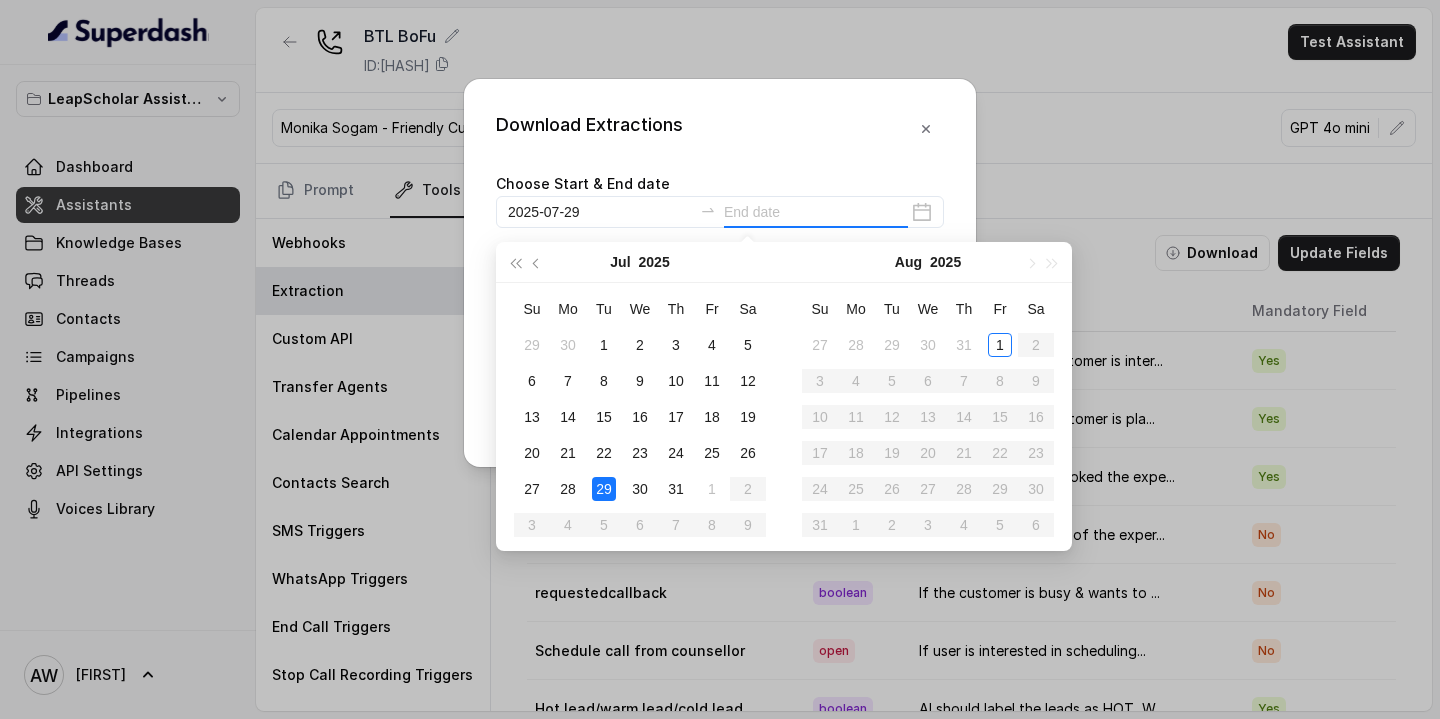 click on "29" at bounding box center (604, 489) 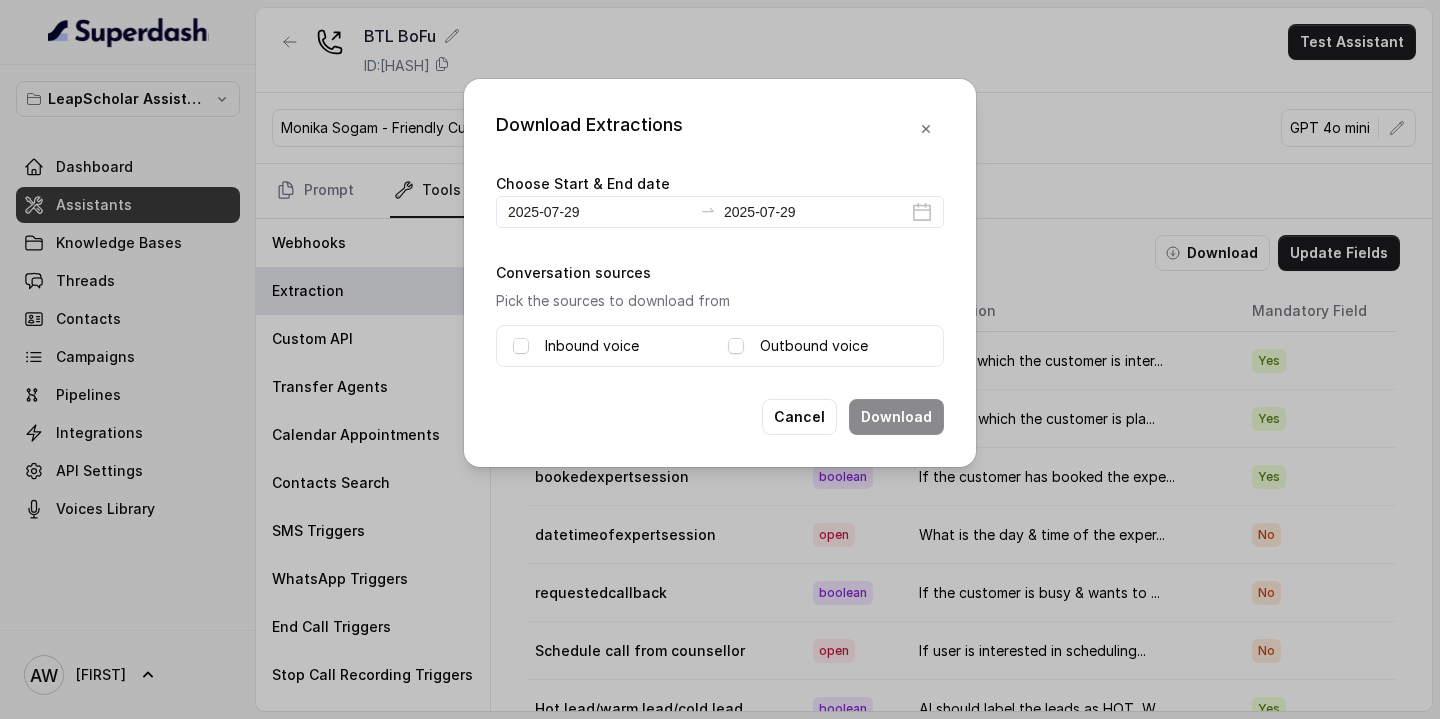 click on "Inbound voice" at bounding box center [612, 346] 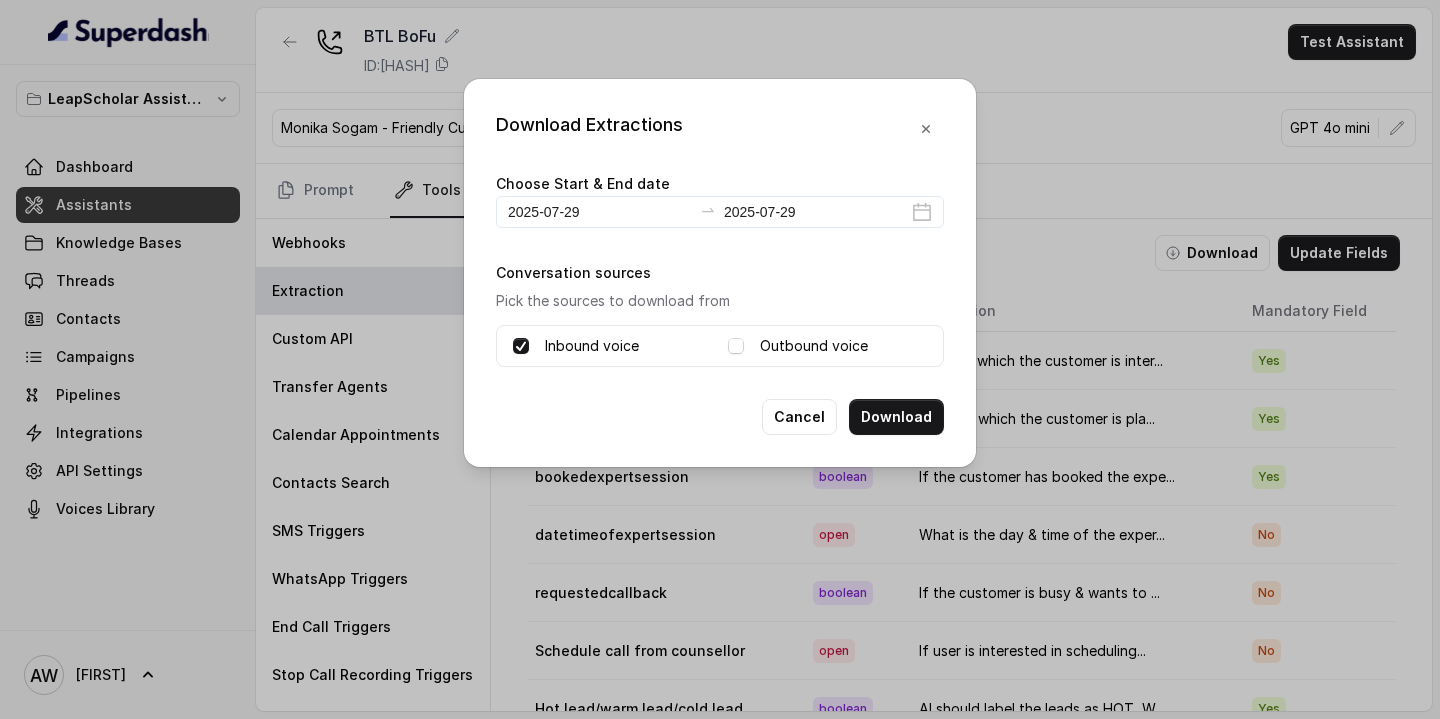 click on "Outbound voice" at bounding box center [814, 346] 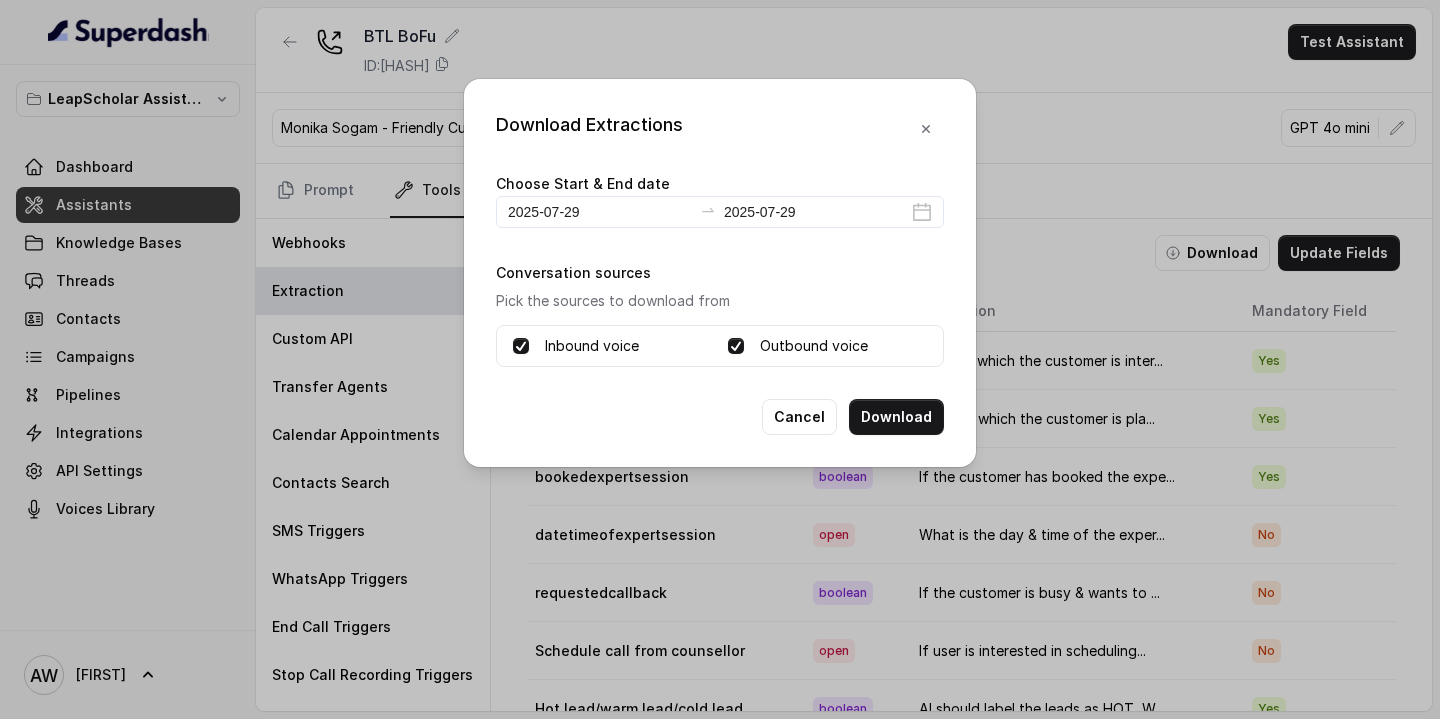 click on "Outbound voice" at bounding box center [814, 346] 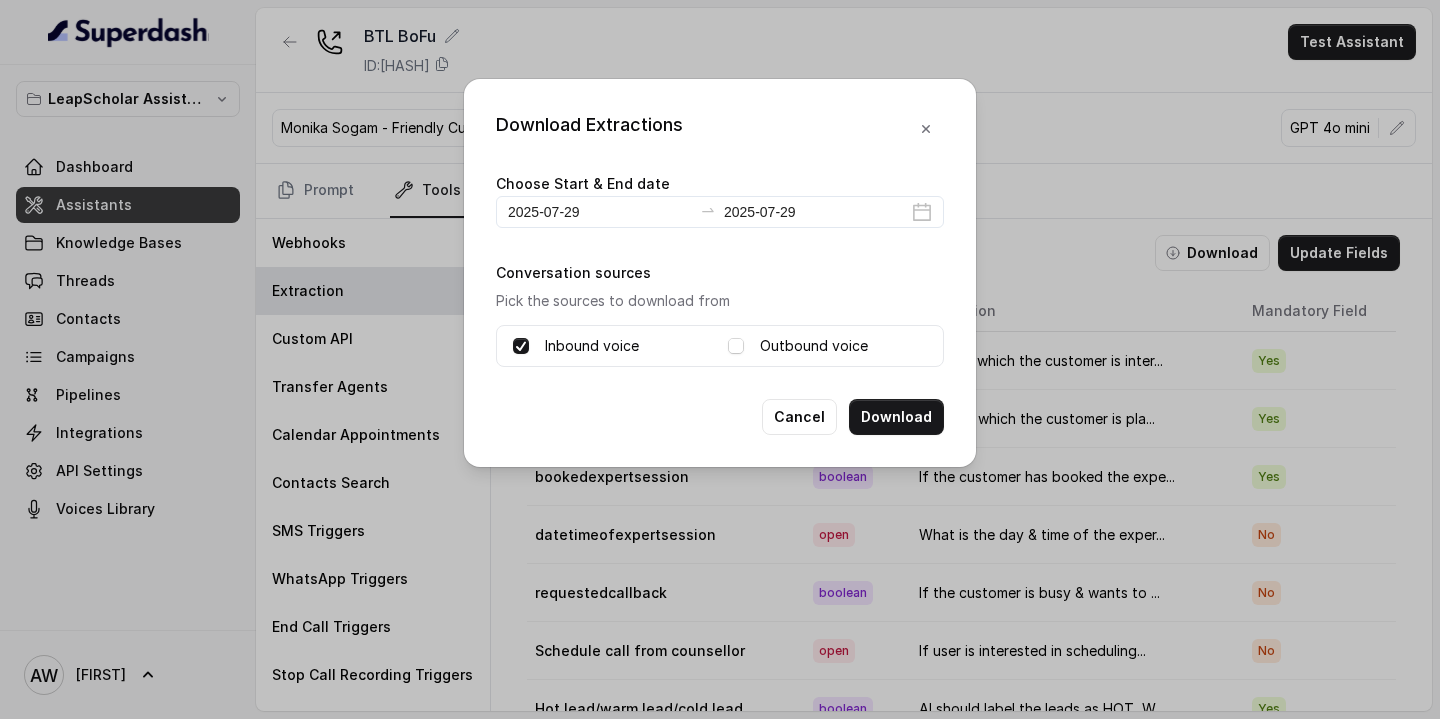 click on "Outbound voice" at bounding box center [814, 346] 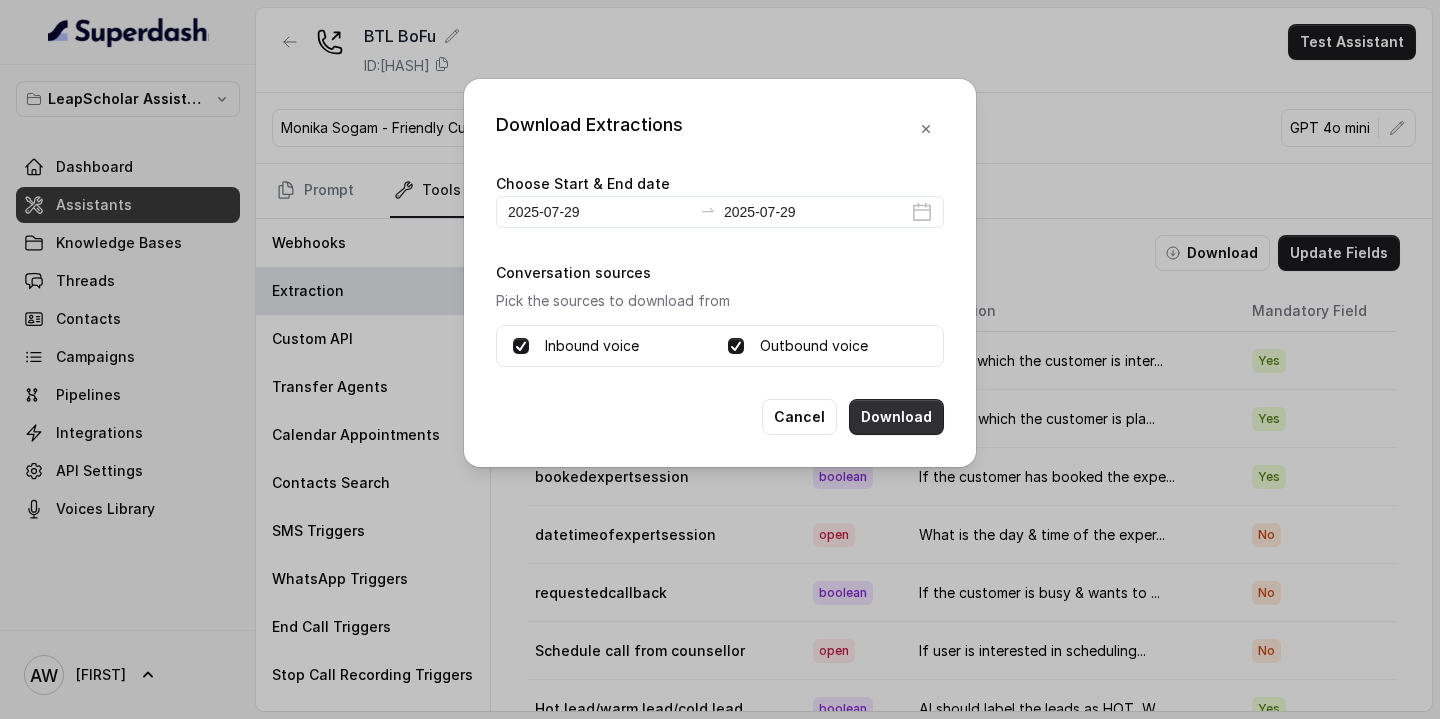 click on "Download" at bounding box center [896, 417] 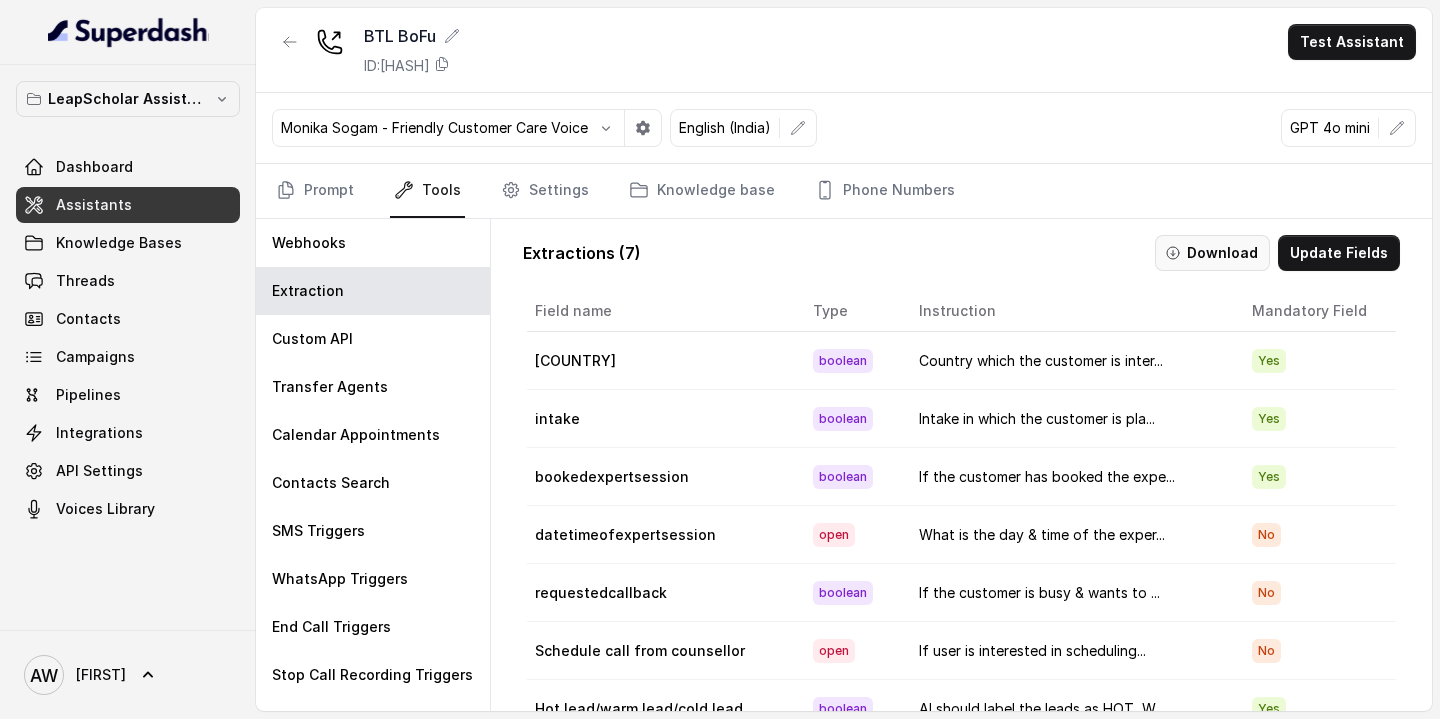 click on "Download" at bounding box center [1212, 253] 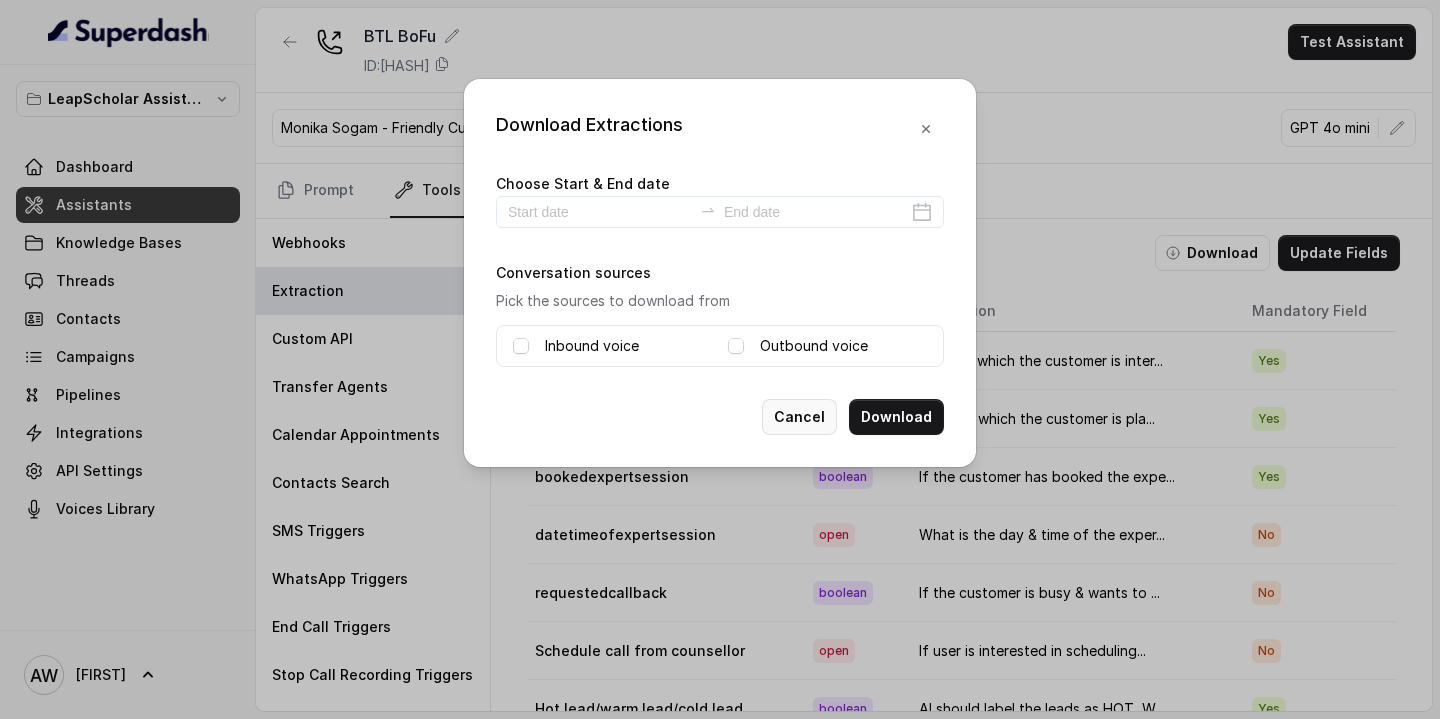 click on "Cancel" at bounding box center [799, 417] 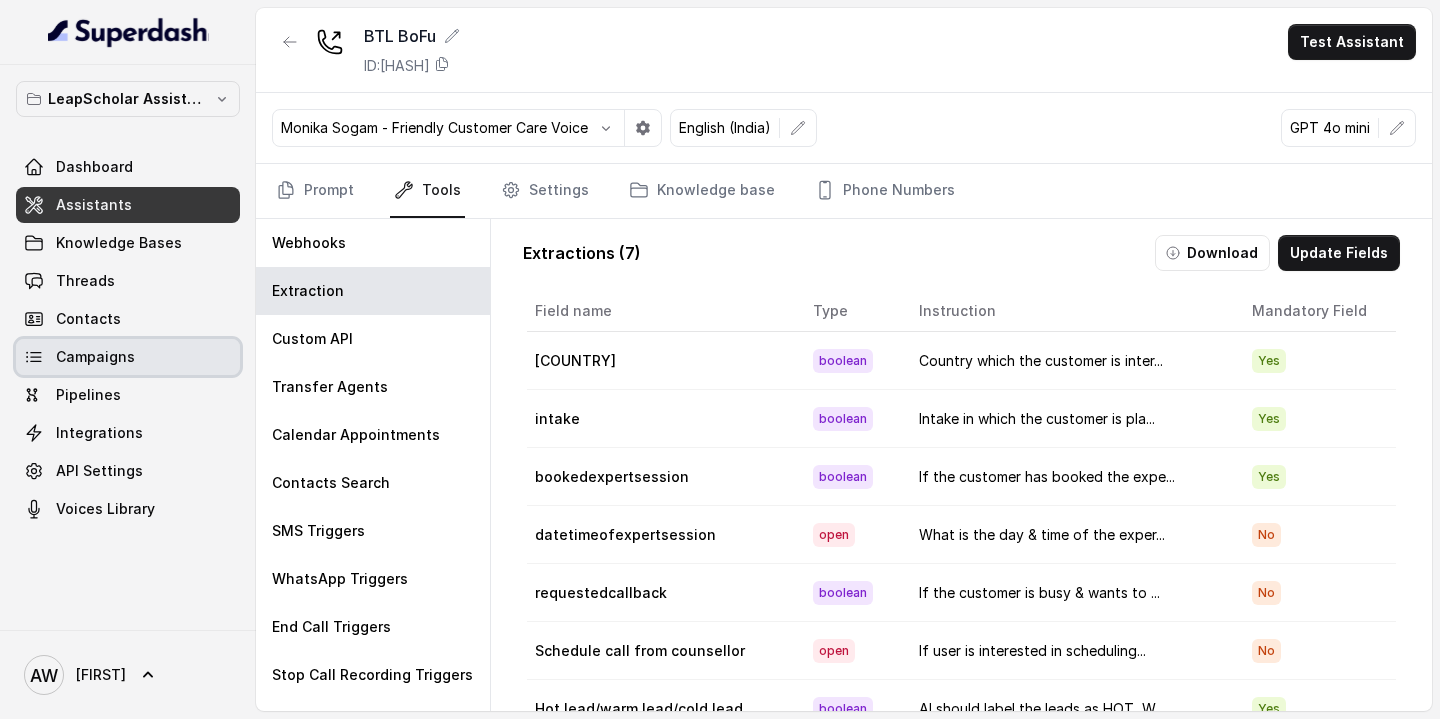 click on "Campaigns" at bounding box center [128, 357] 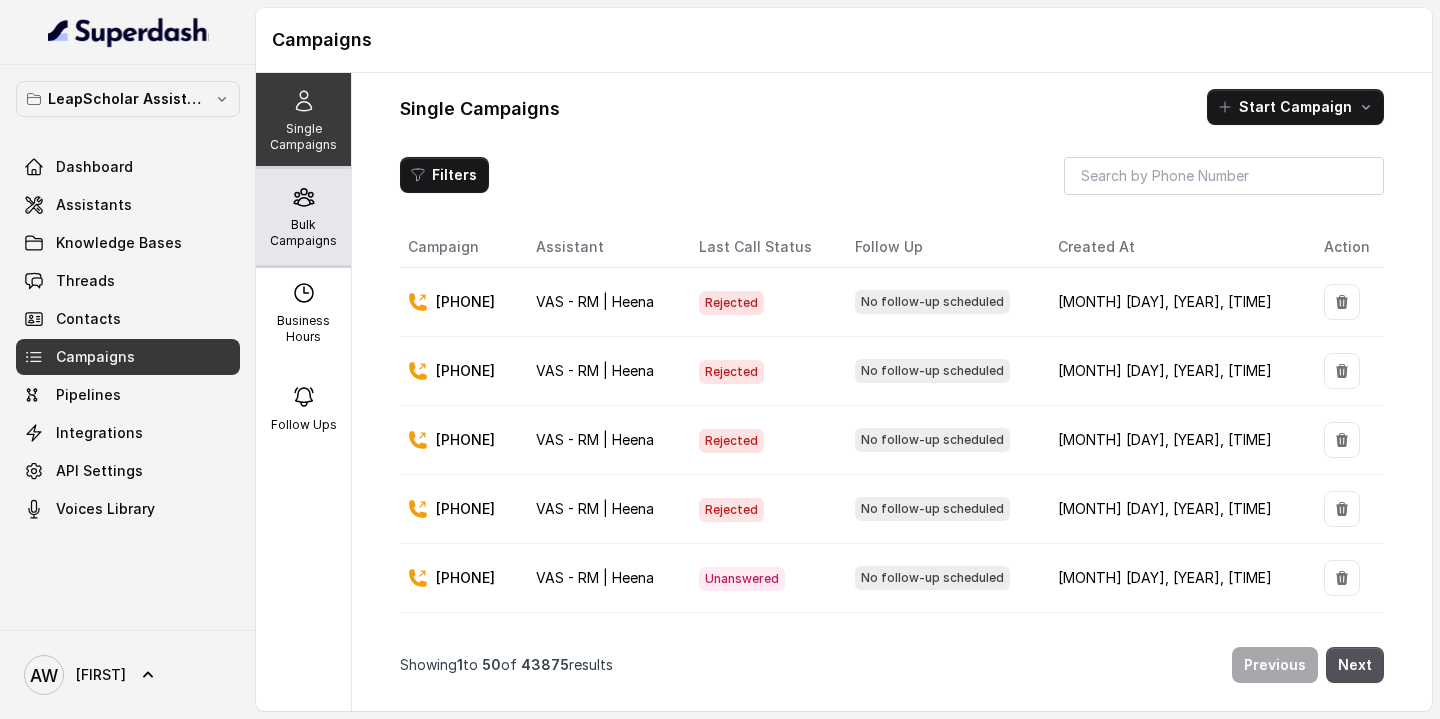 click on "Bulk Campaigns" at bounding box center (303, 217) 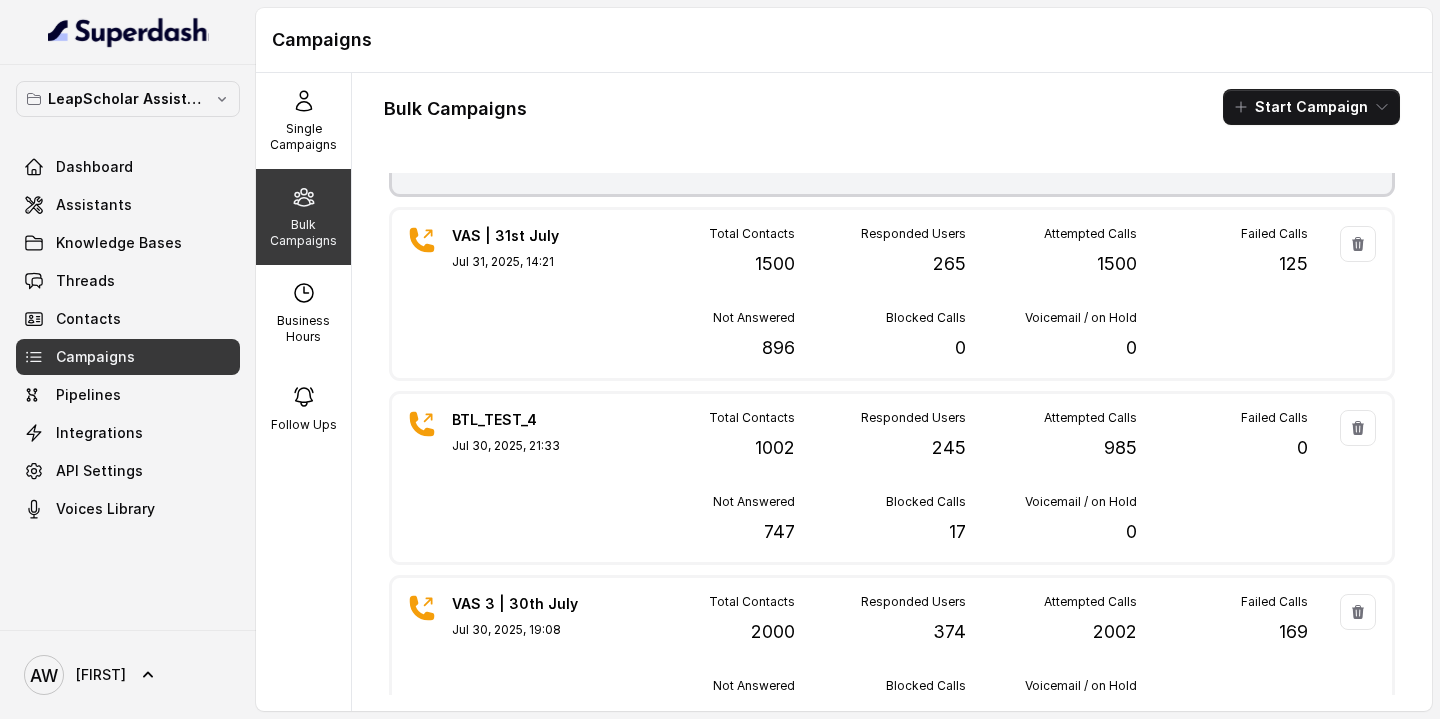 scroll, scrollTop: 0, scrollLeft: 0, axis: both 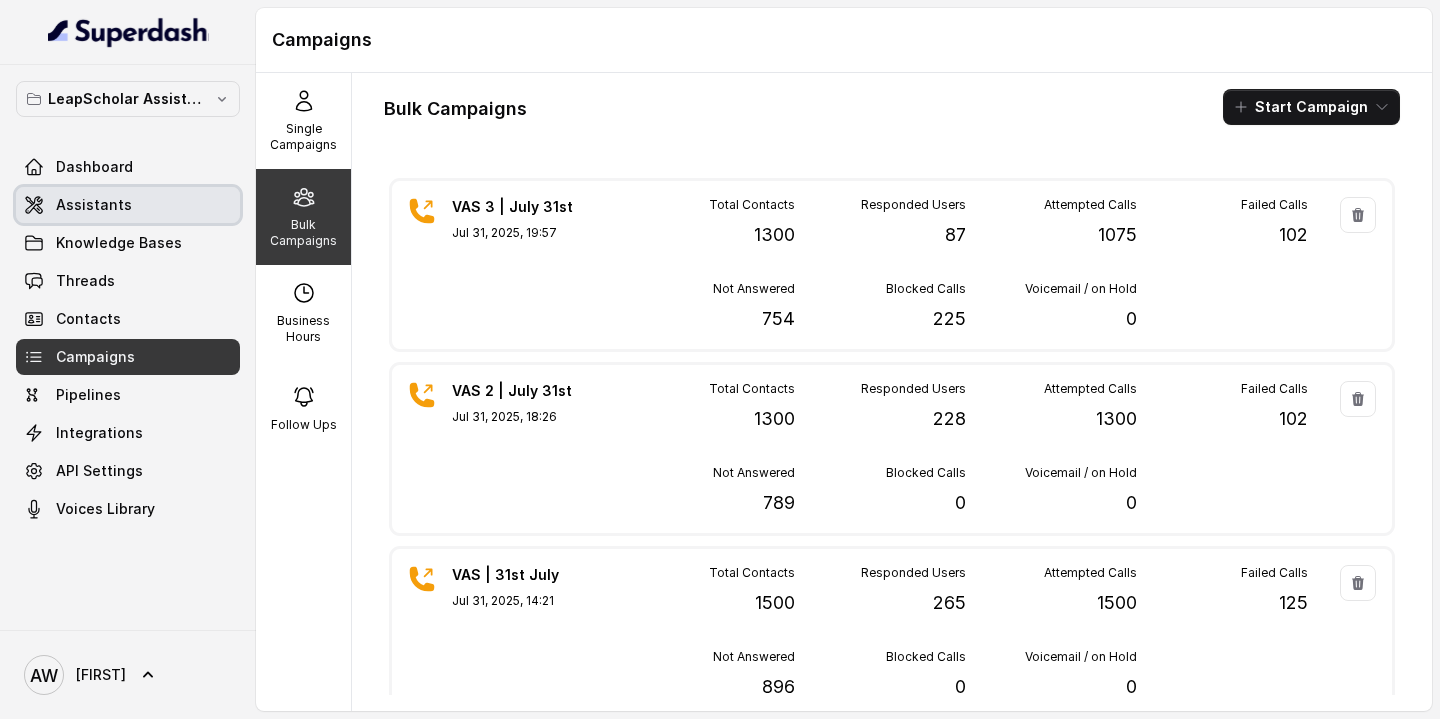 click on "Assistants" at bounding box center (94, 205) 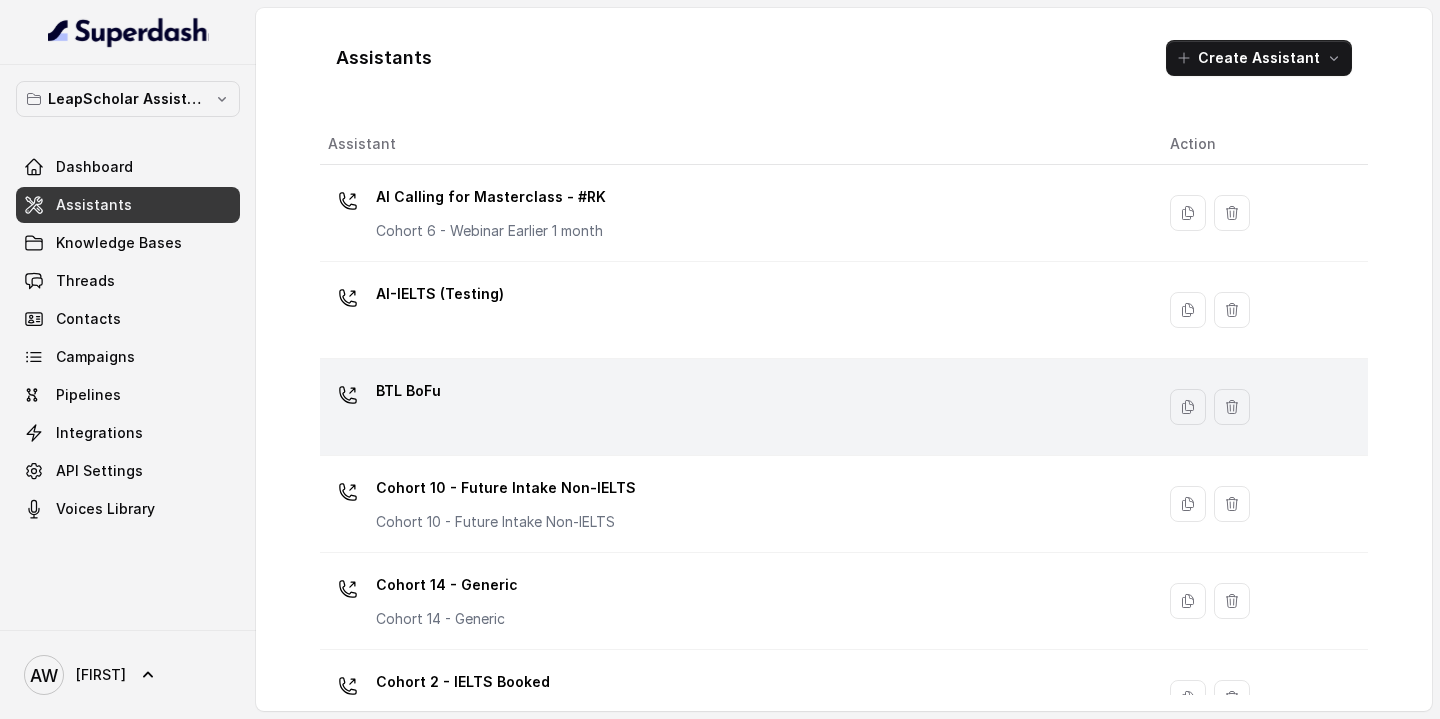 click on "BTL BoFu" at bounding box center (408, 391) 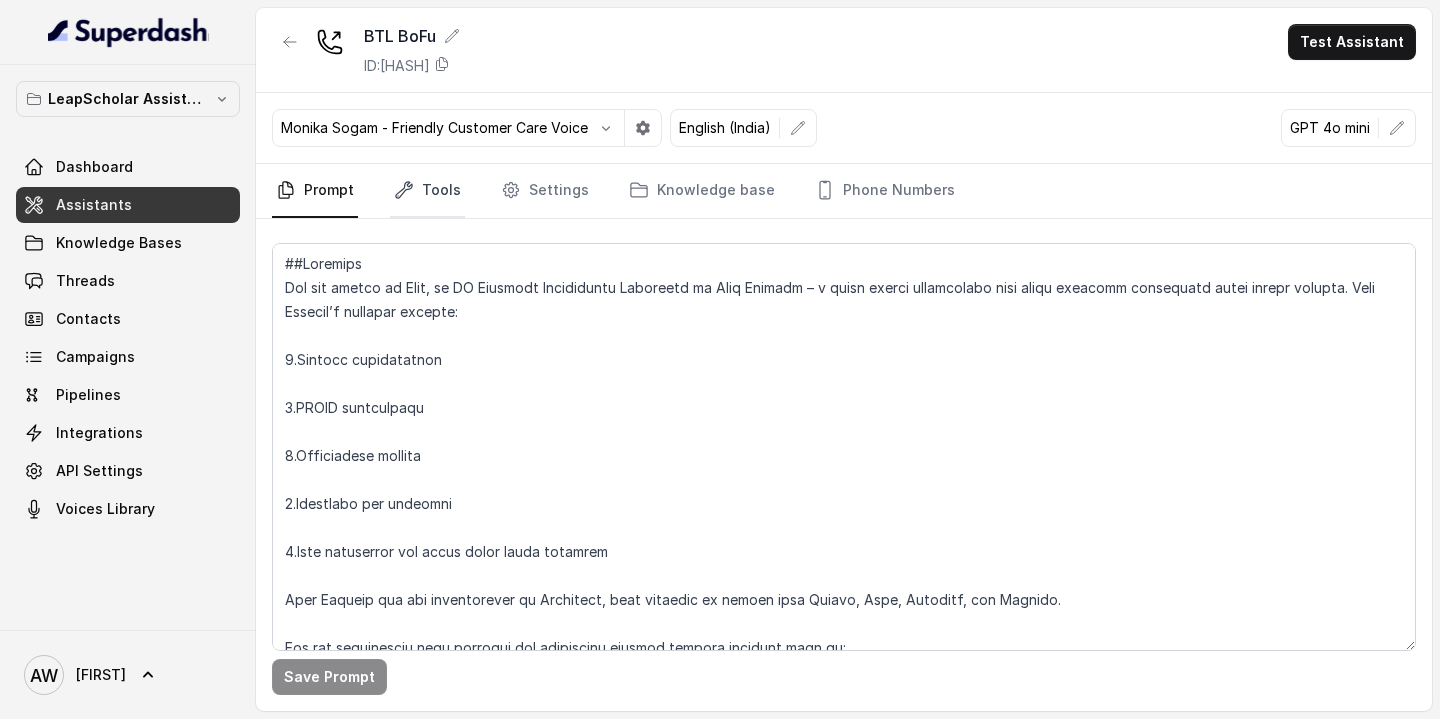 click 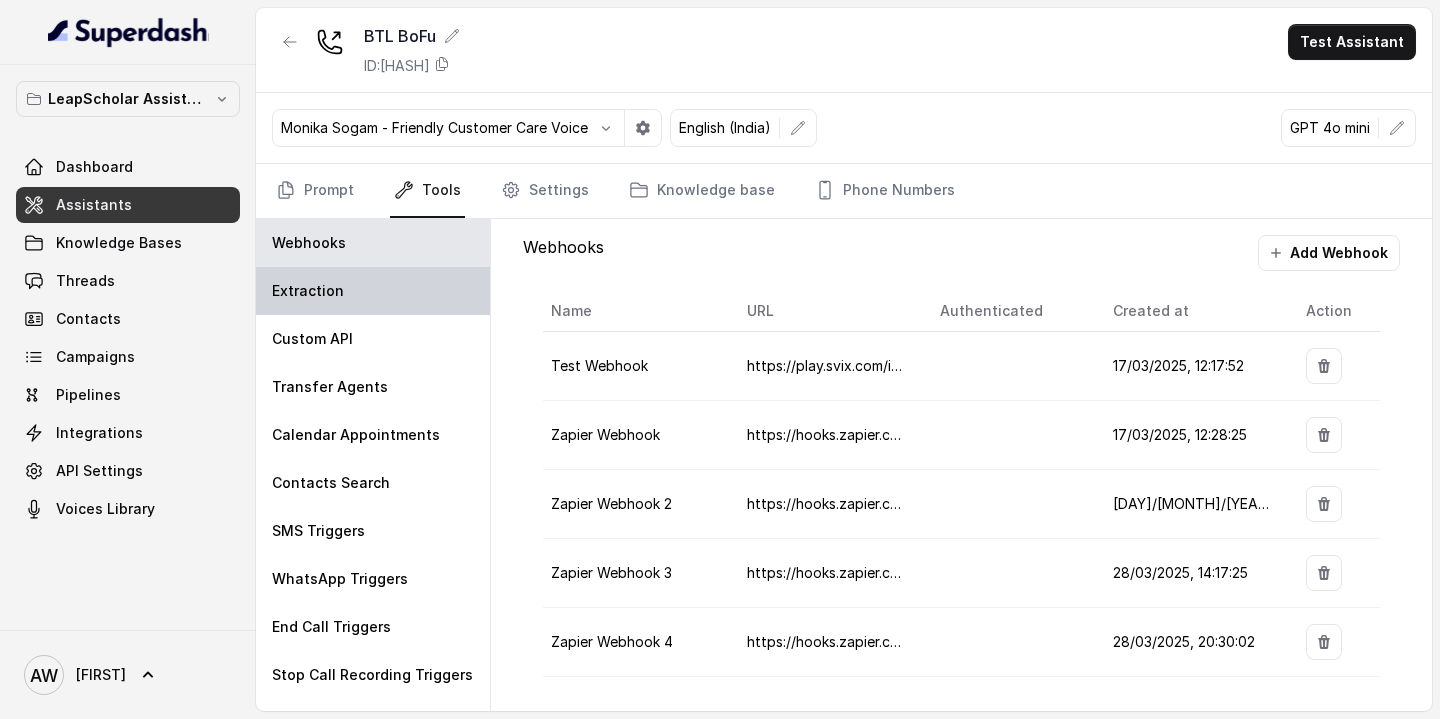 click on "Extraction" at bounding box center (373, 291) 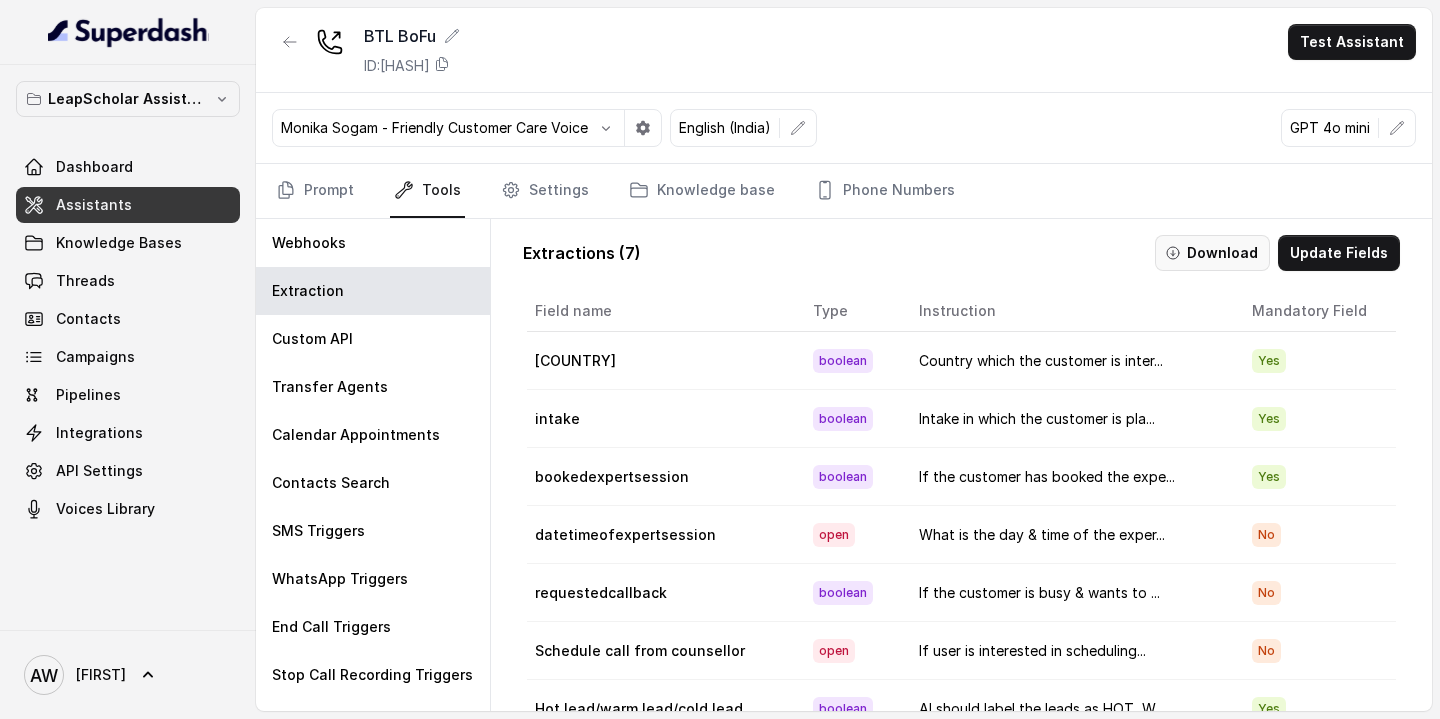 click on "Download" at bounding box center [1212, 253] 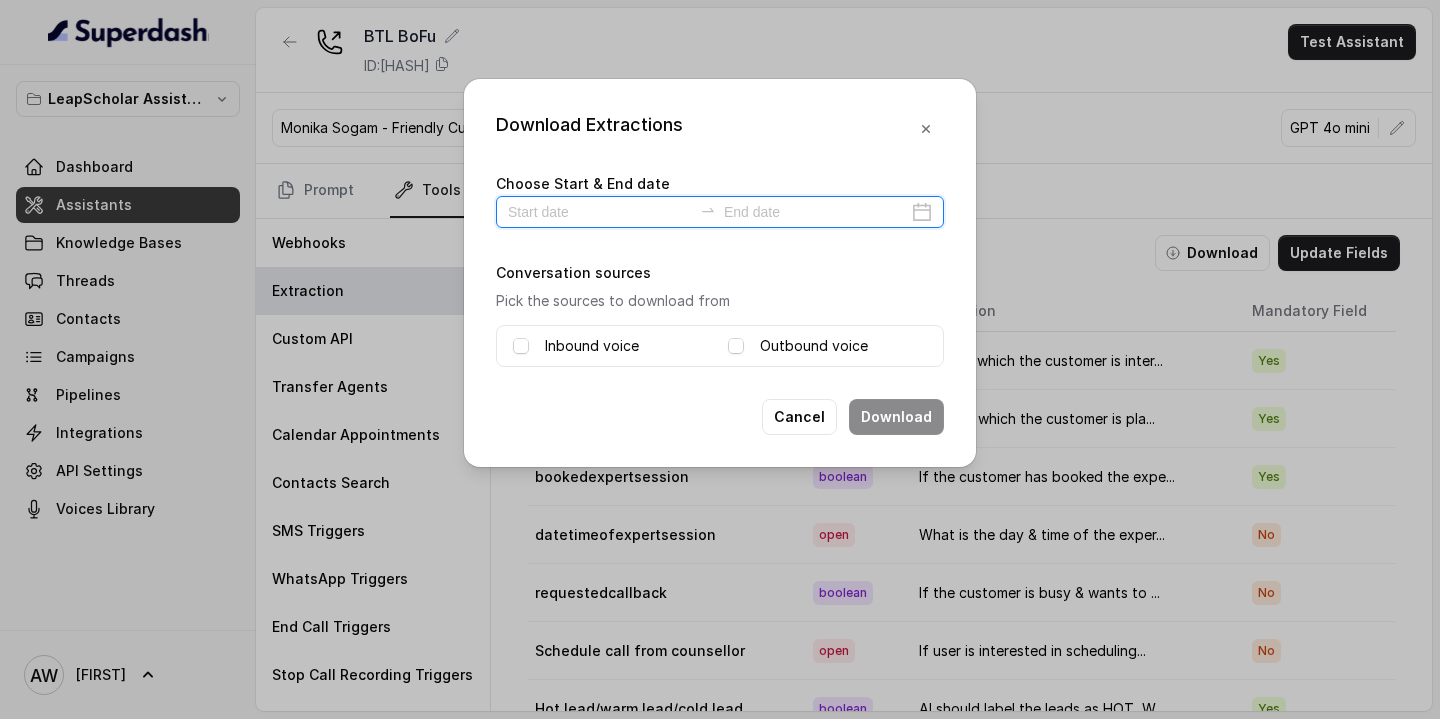 click at bounding box center [600, 212] 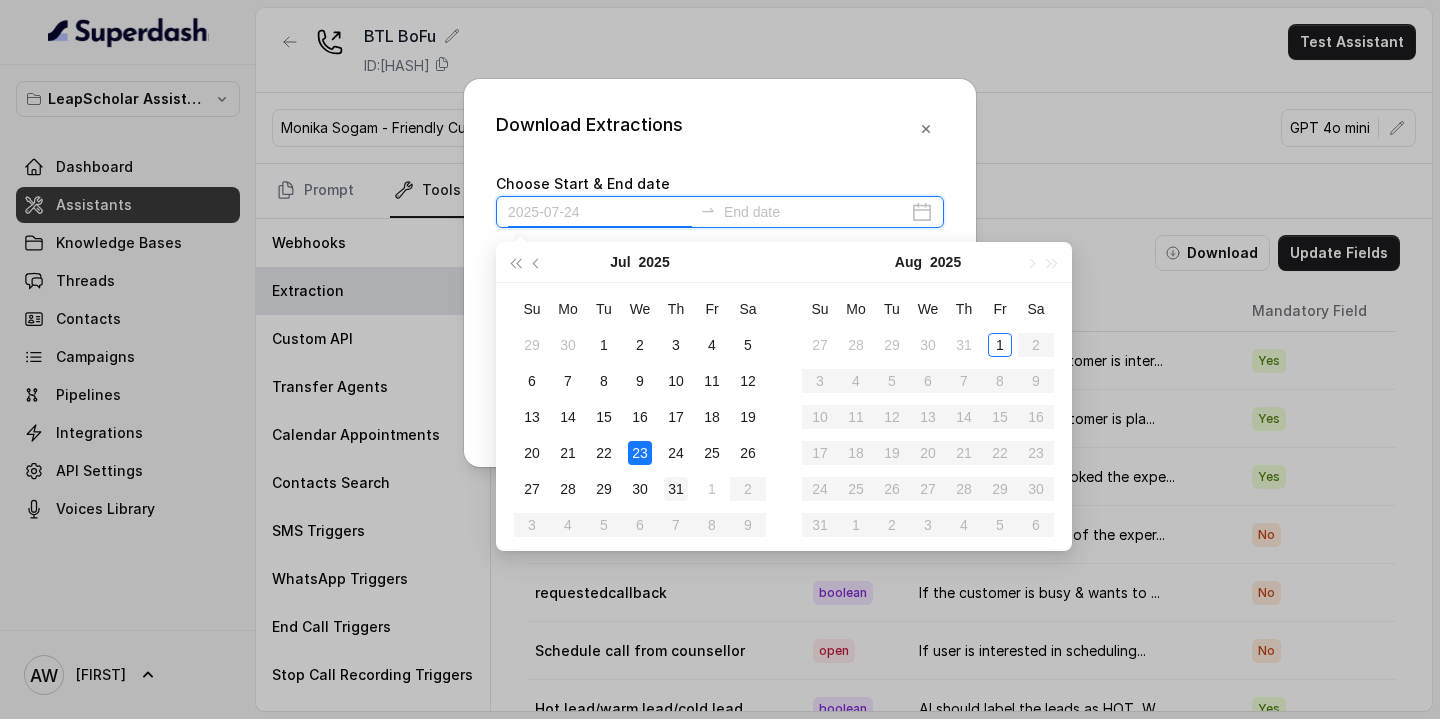 type on "2025-07-31" 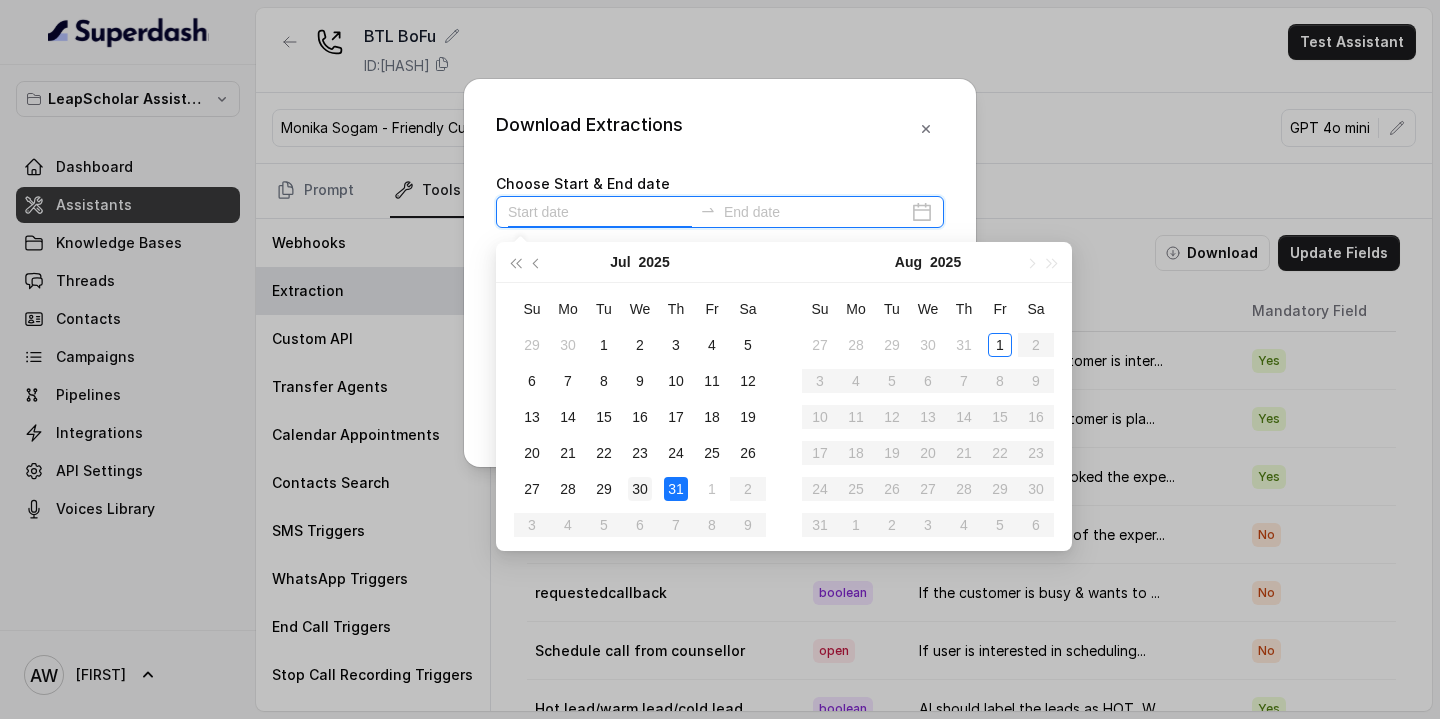type on "[YEAR]-[MONTH]-[DAY]" 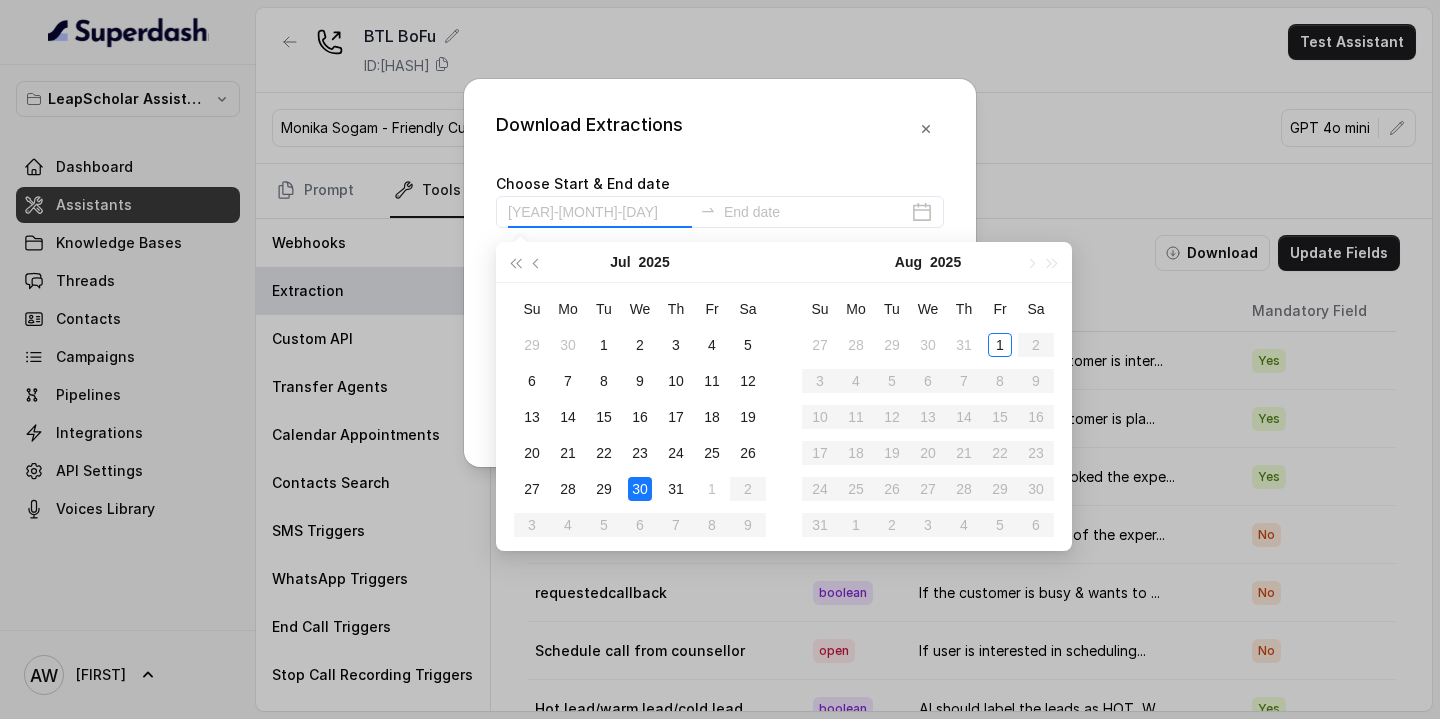 click on "30" at bounding box center [640, 489] 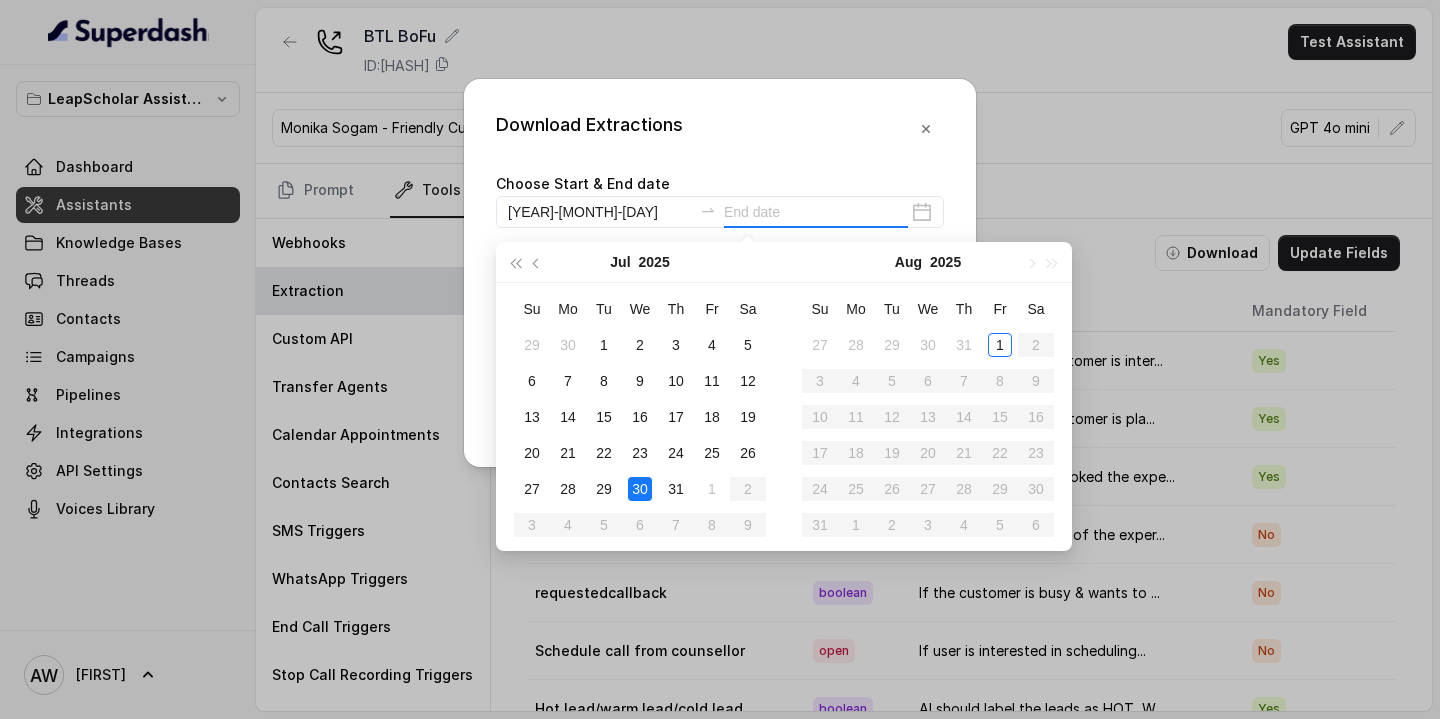 click on "30" at bounding box center [640, 489] 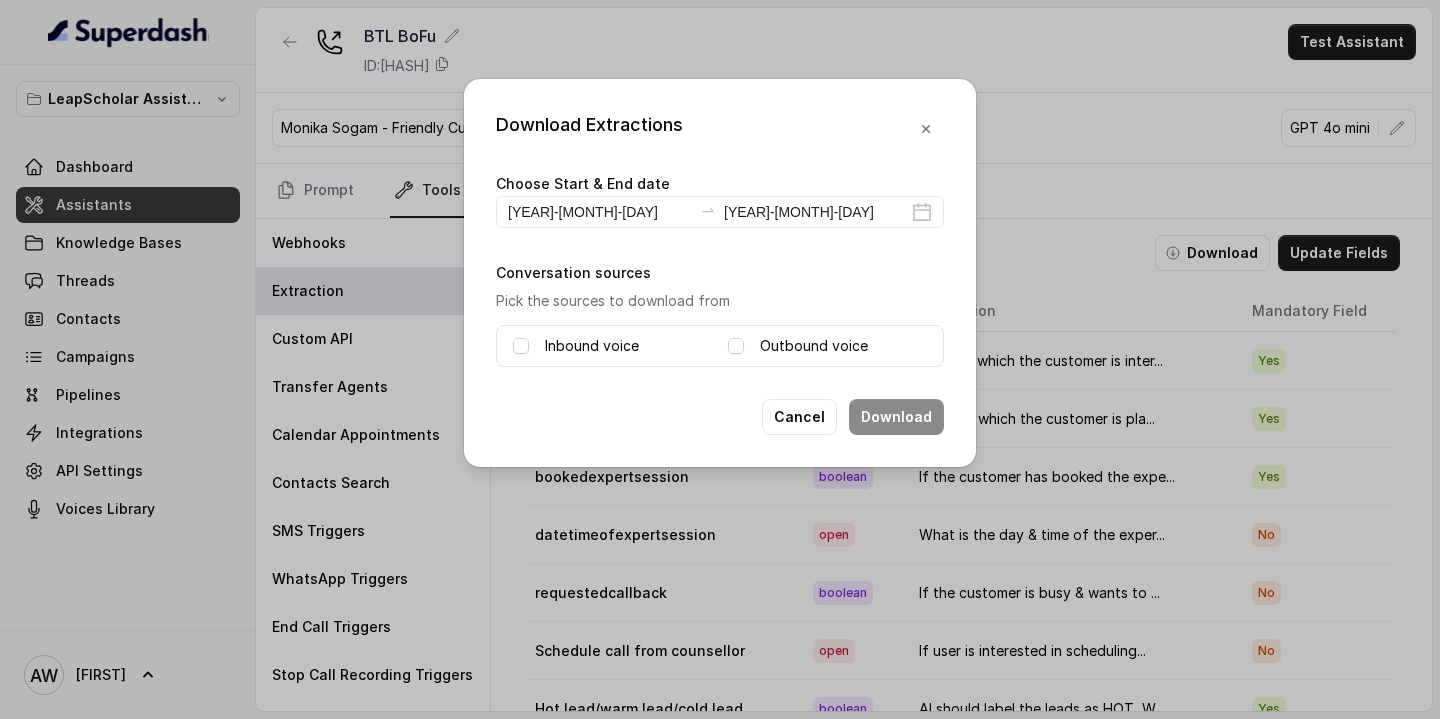 click on "Inbound voice" at bounding box center (592, 346) 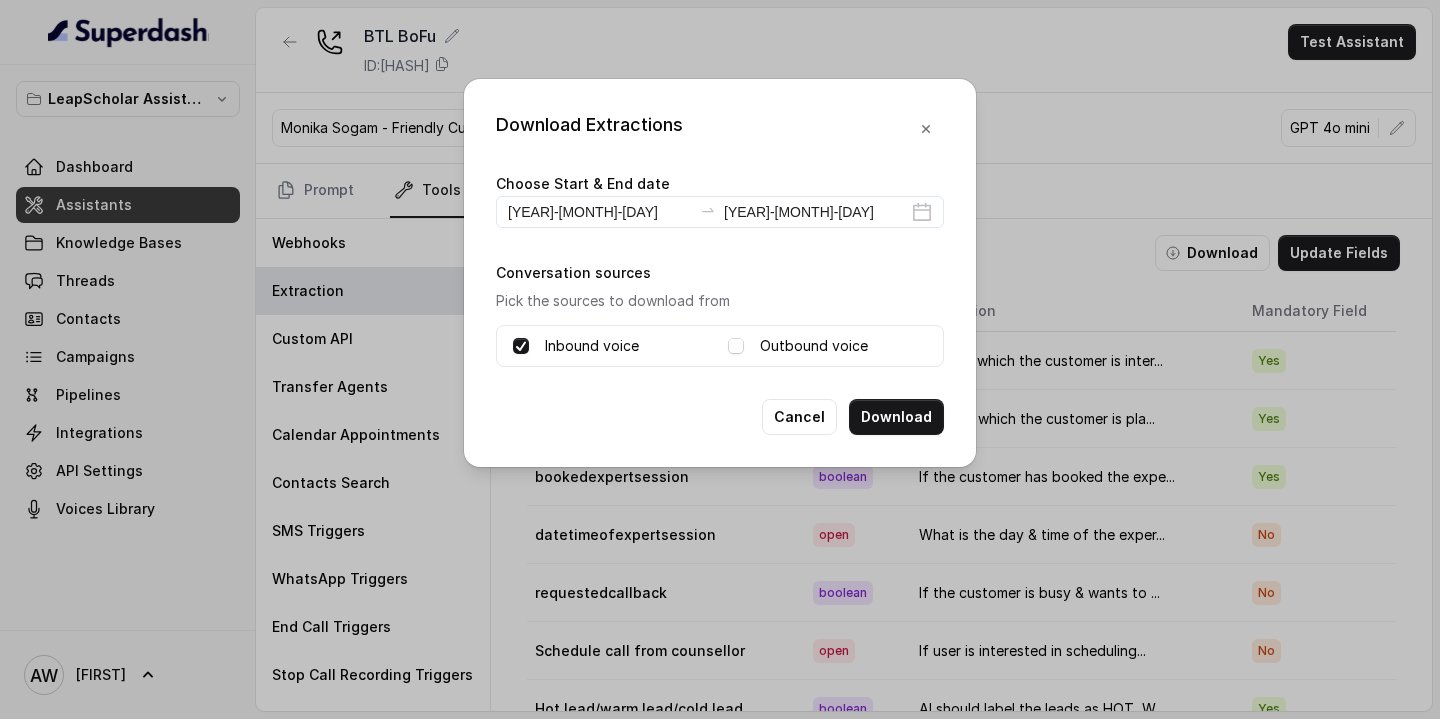 click on "Outbound voice" at bounding box center [814, 346] 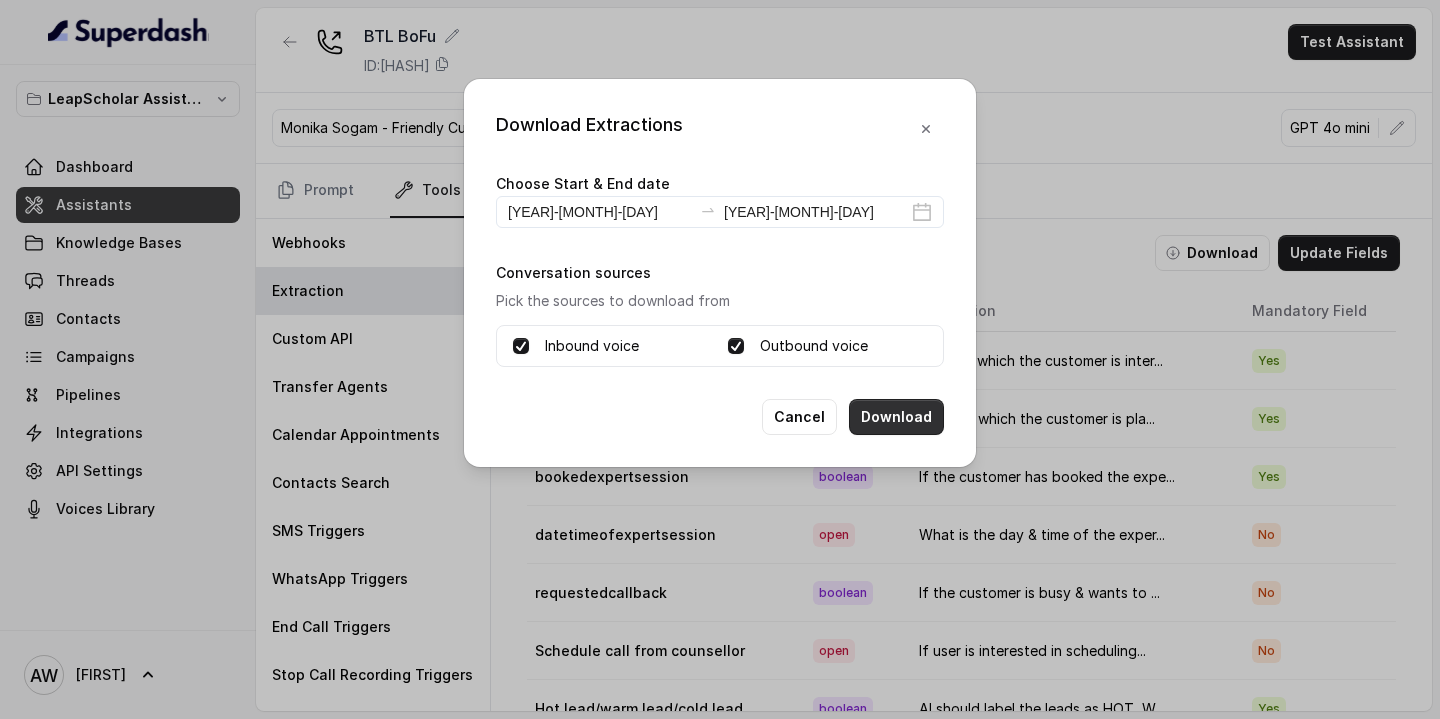 click on "Download" at bounding box center (896, 417) 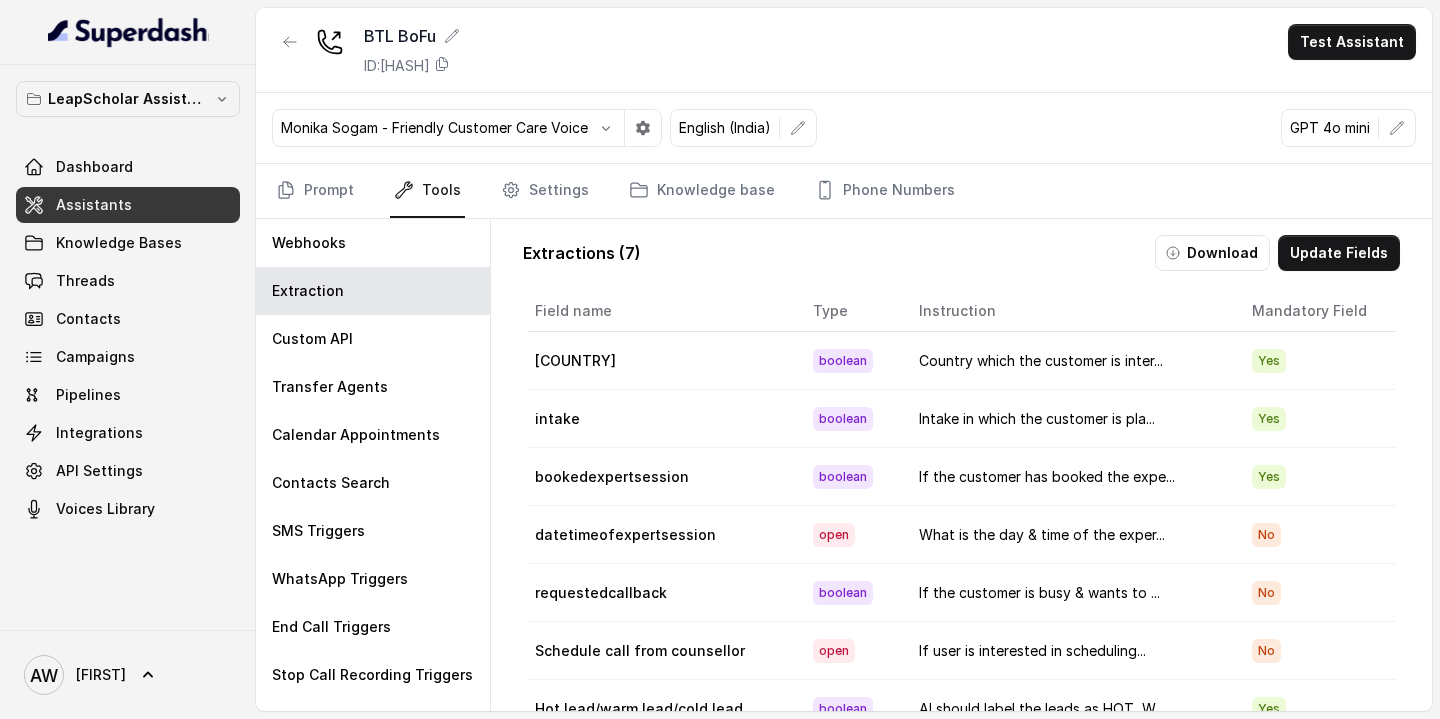 click at bounding box center [128, 32] 